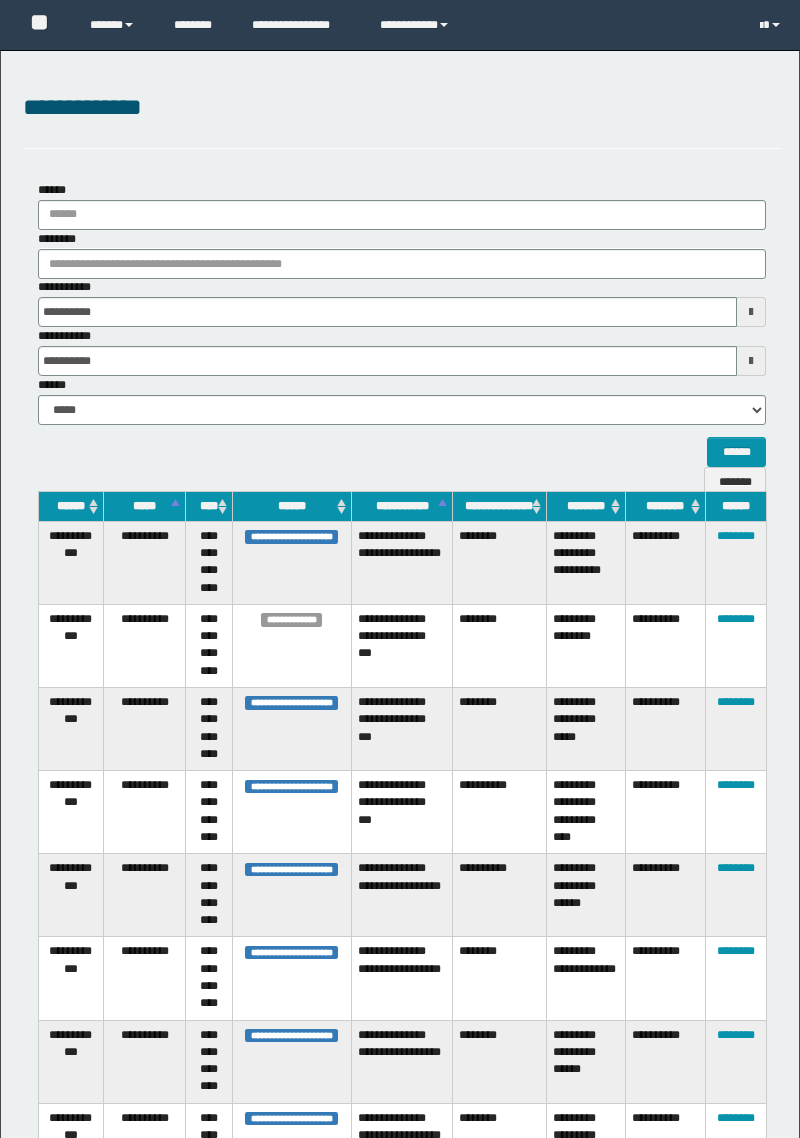 scroll, scrollTop: 474, scrollLeft: 0, axis: vertical 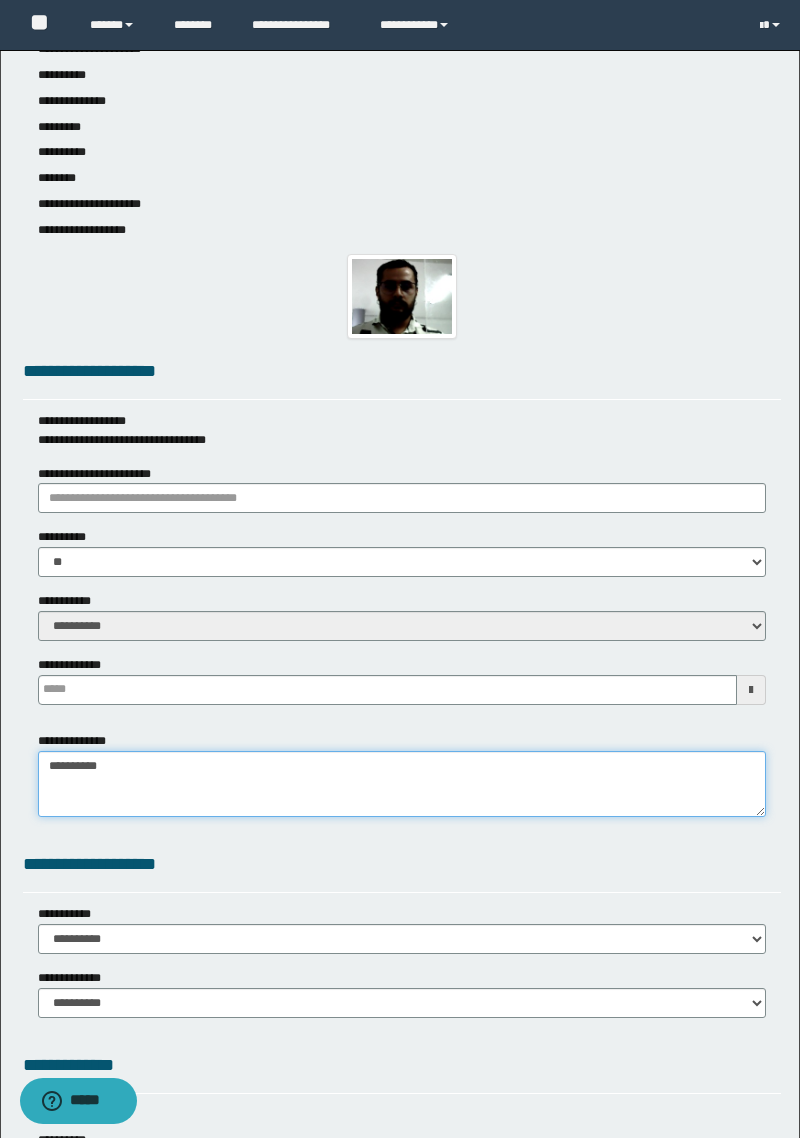click on "**********" at bounding box center (402, 784) 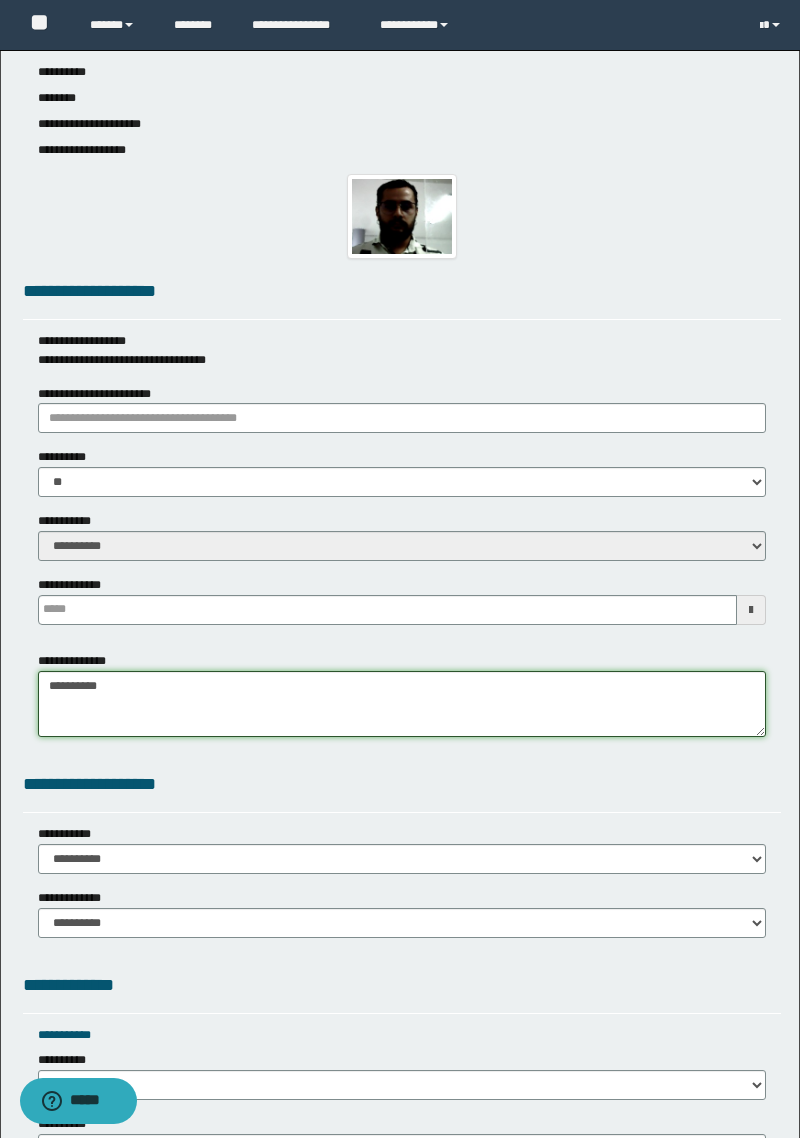 scroll, scrollTop: 431, scrollLeft: 0, axis: vertical 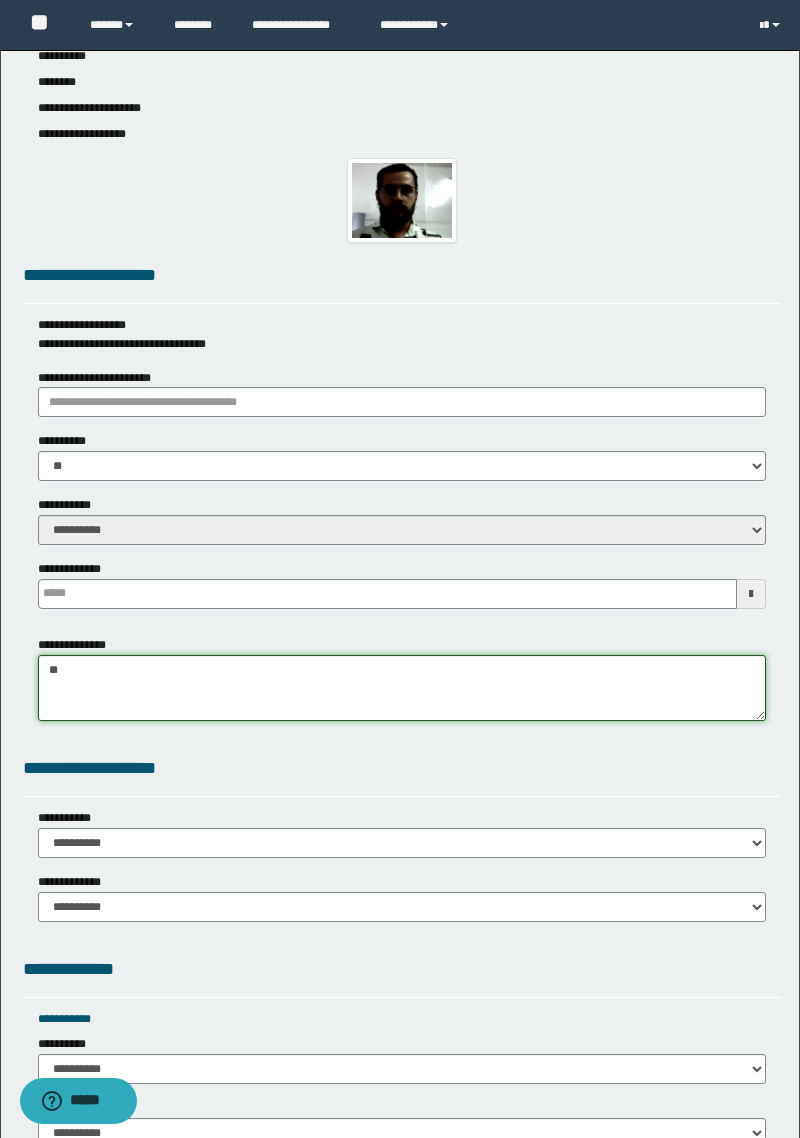 type on "*" 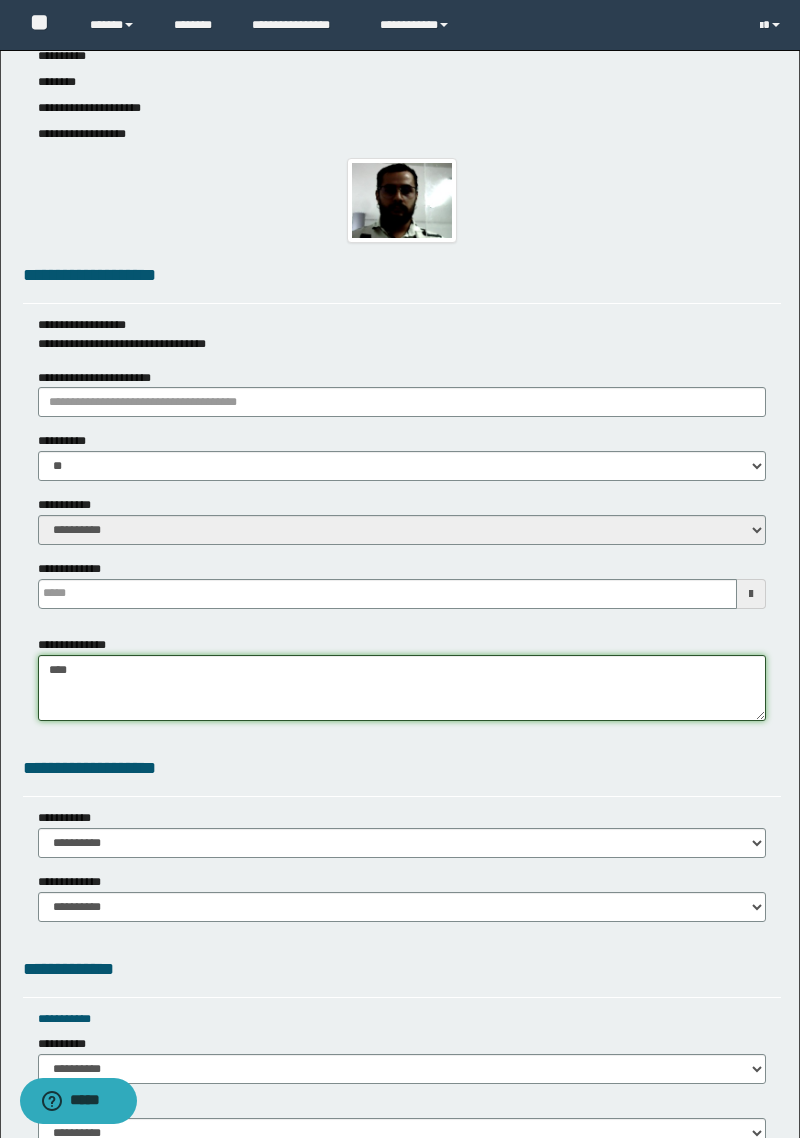 type on "*****" 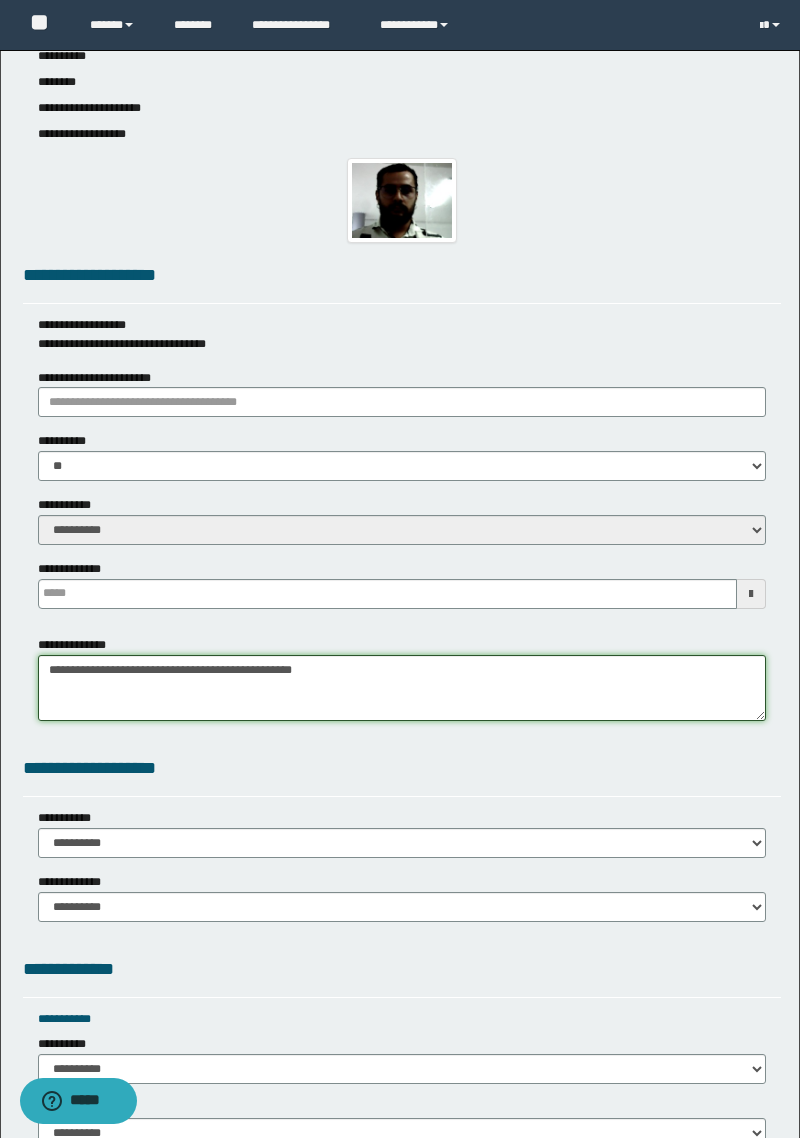 type on "**********" 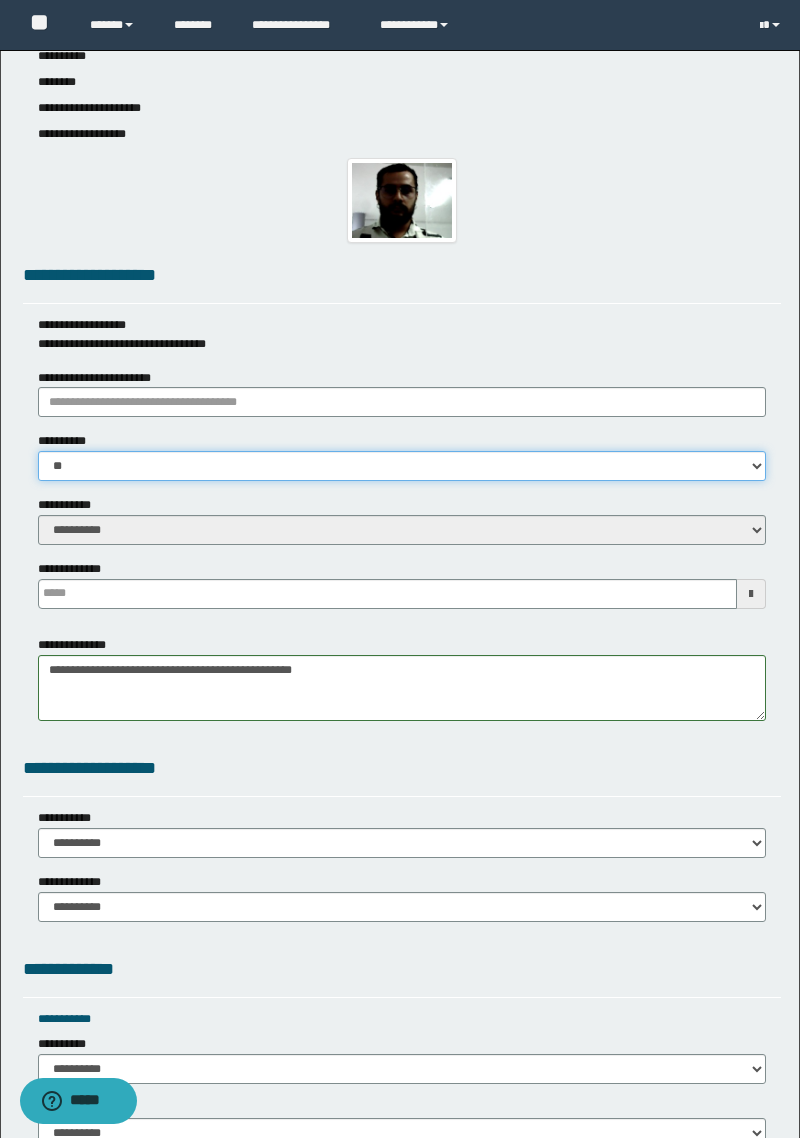 click on "**
**" at bounding box center [402, 466] 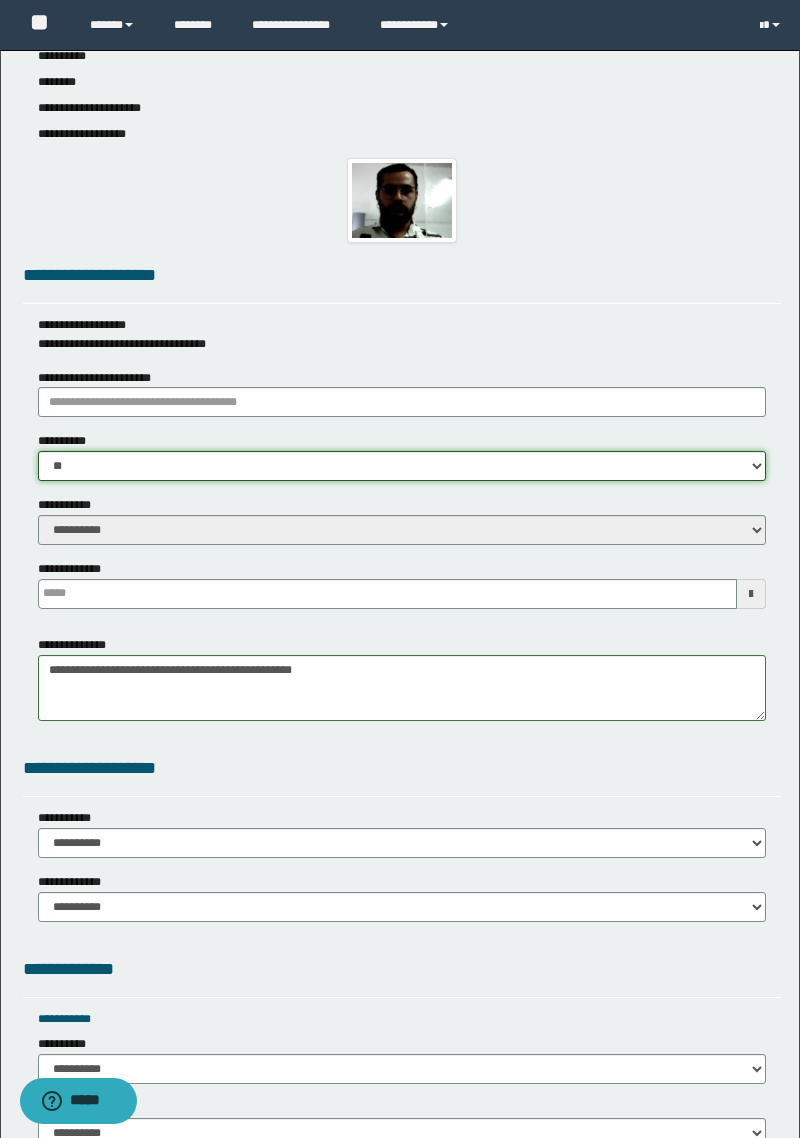 select on "****" 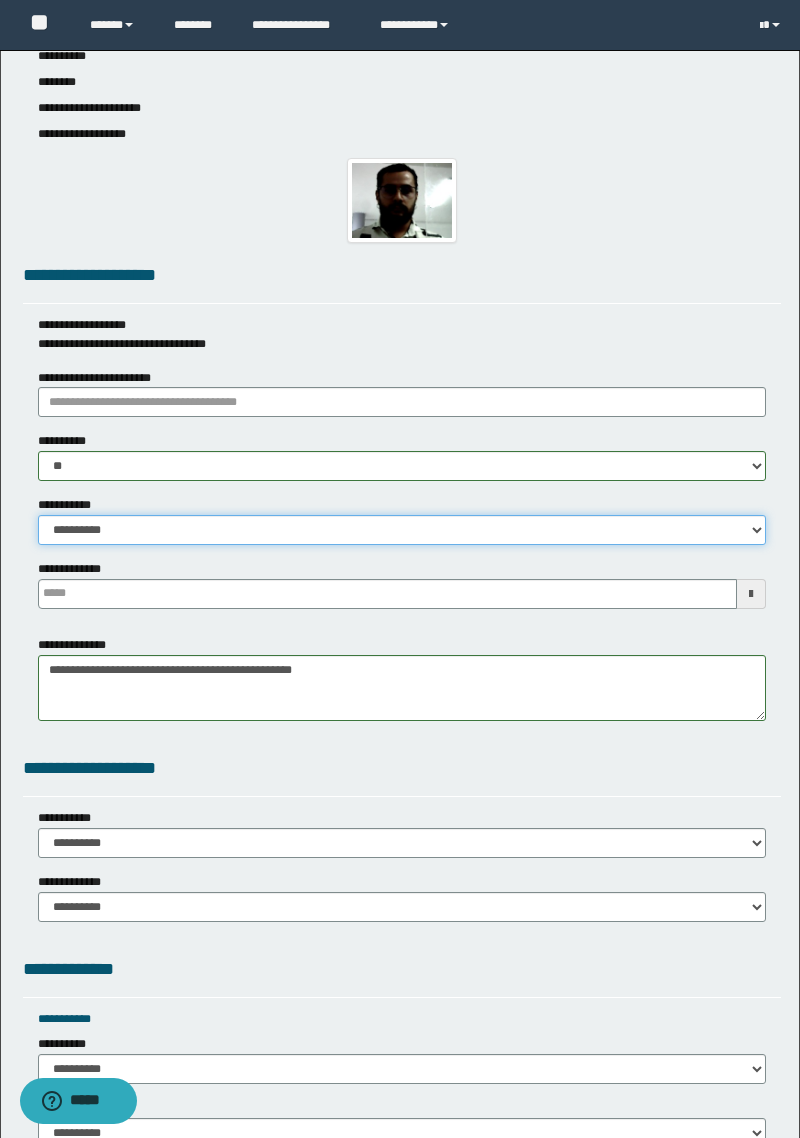 click on "**********" at bounding box center (402, 530) 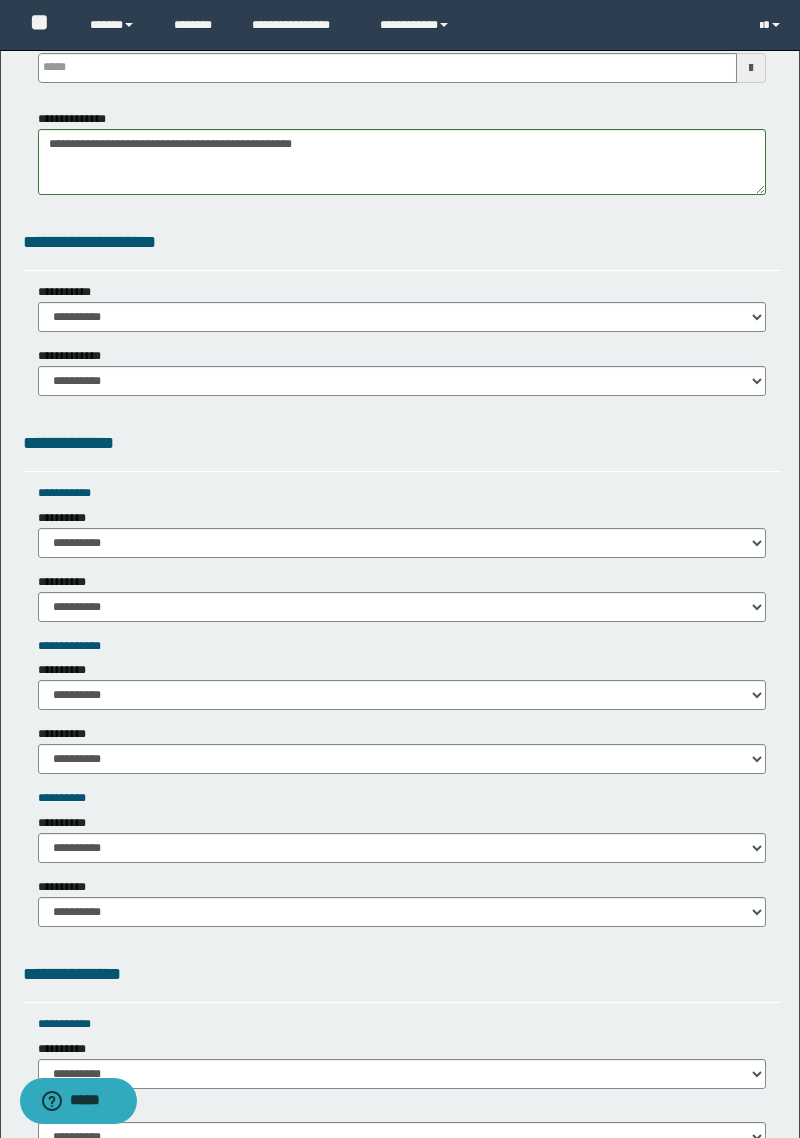 scroll, scrollTop: 958, scrollLeft: 0, axis: vertical 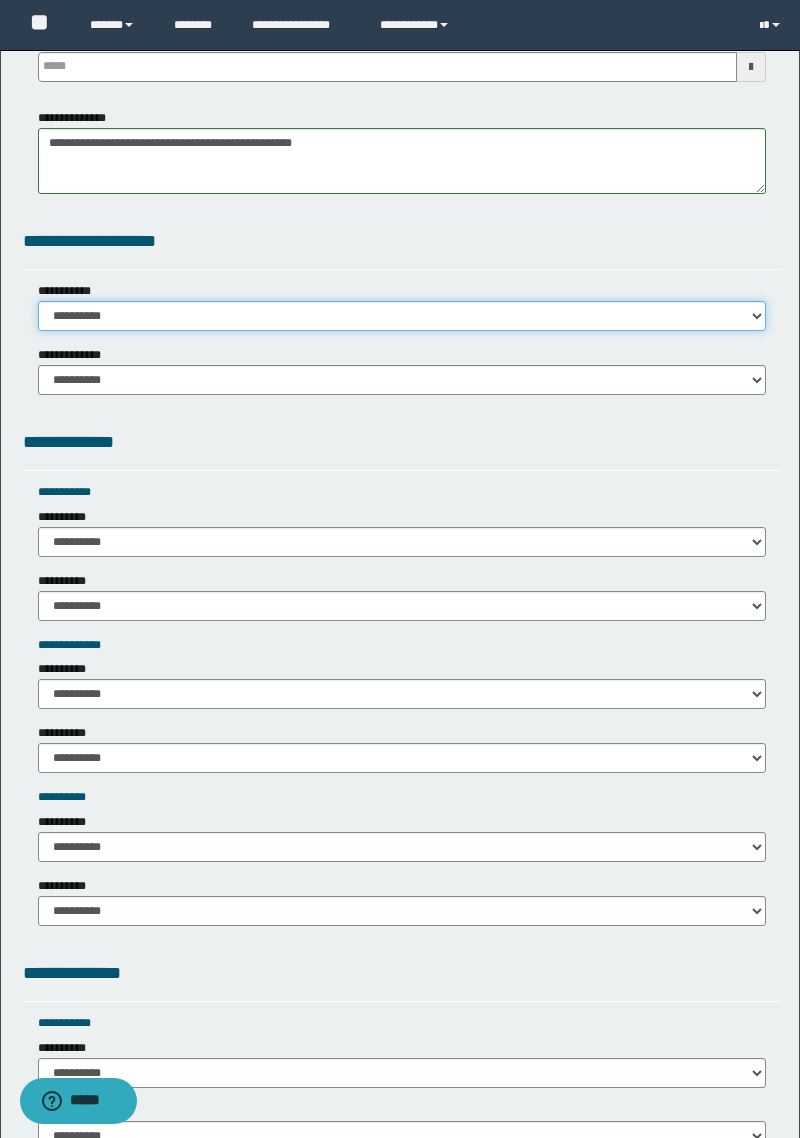 click on "**********" at bounding box center [402, 316] 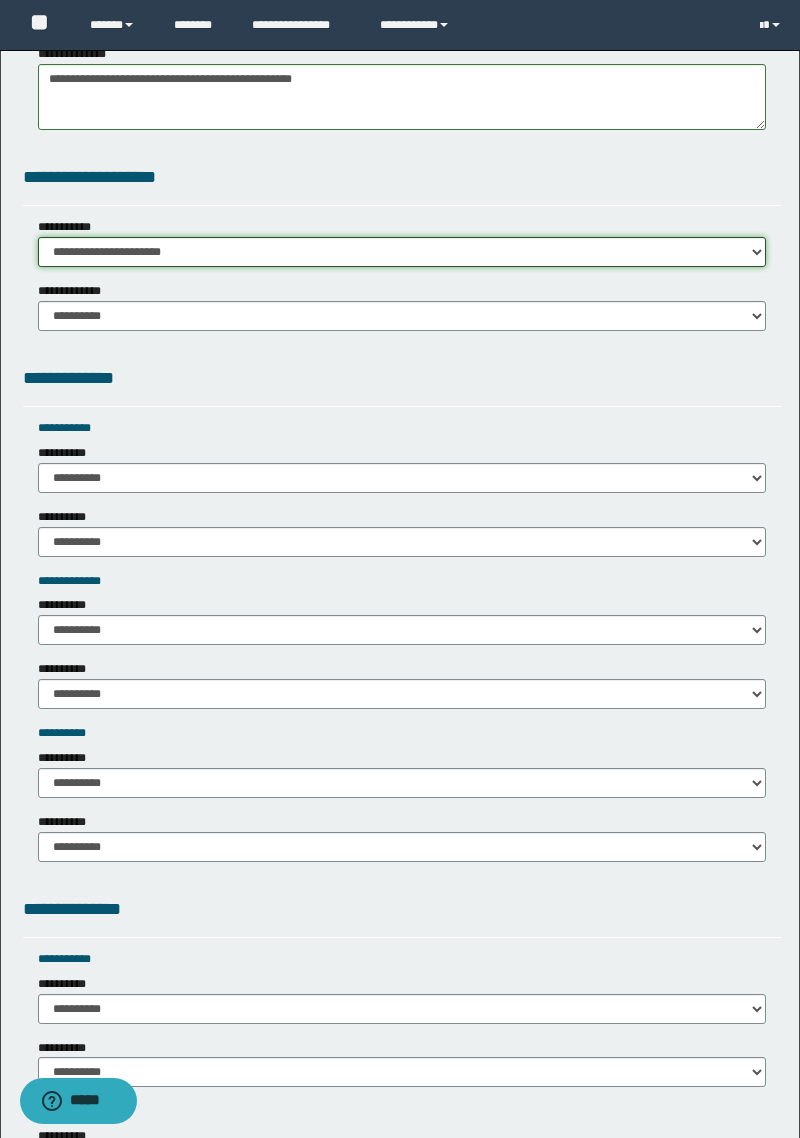 scroll, scrollTop: 1026, scrollLeft: 0, axis: vertical 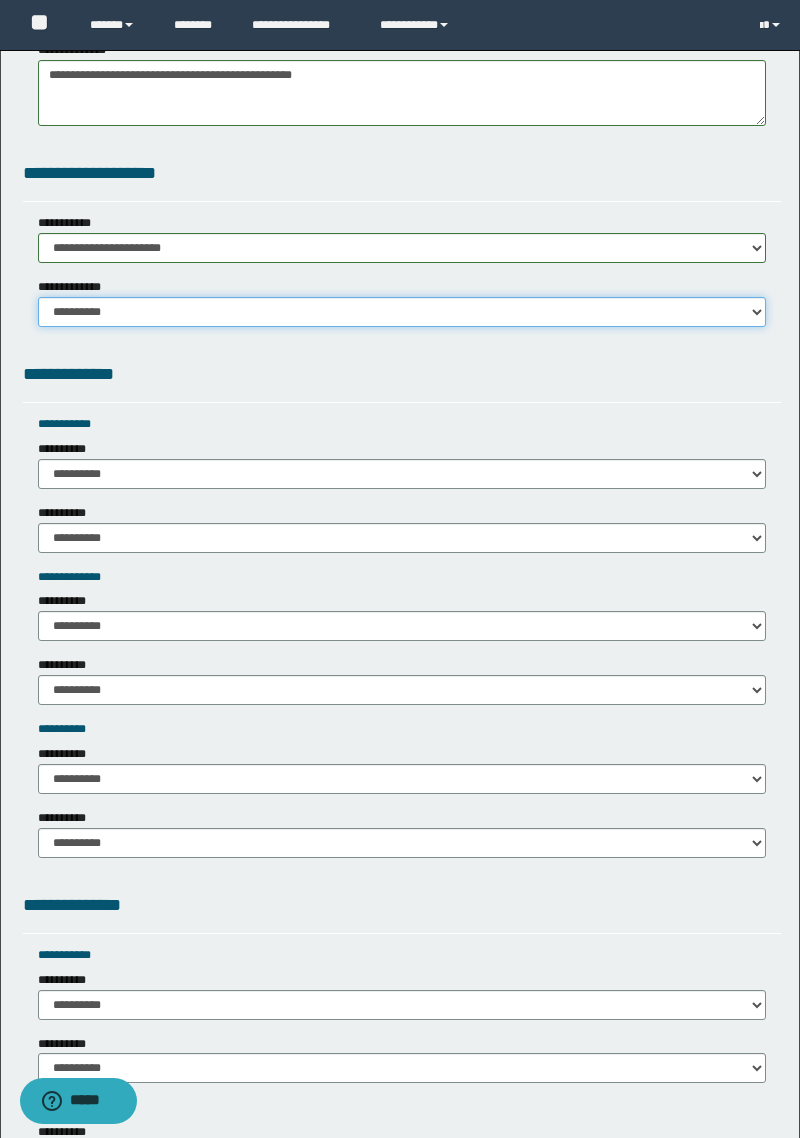 click on "**********" at bounding box center (402, 312) 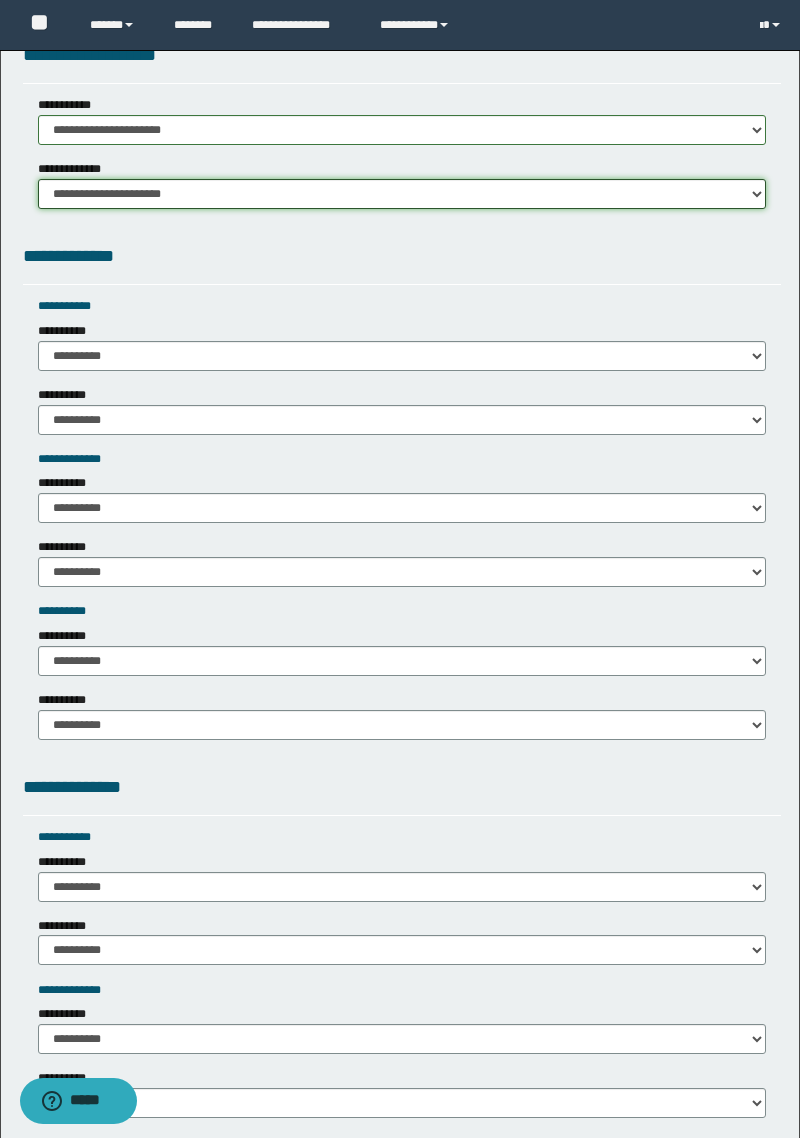 scroll, scrollTop: 1200, scrollLeft: 0, axis: vertical 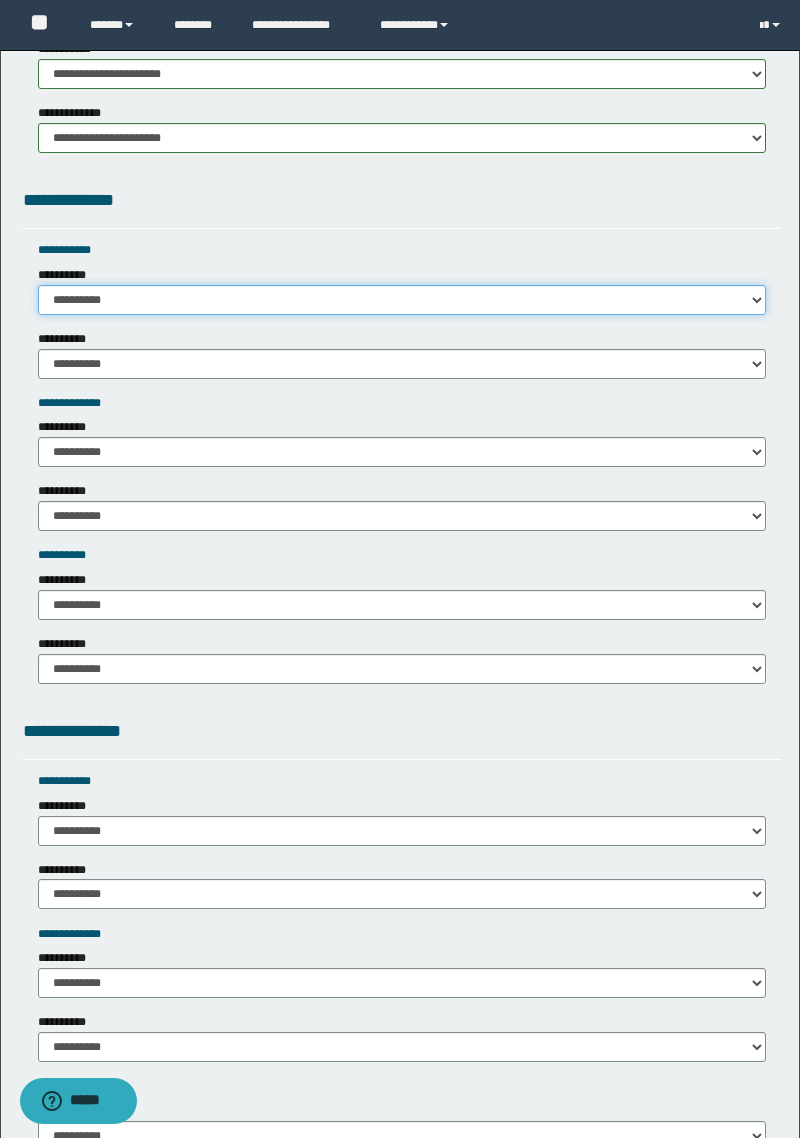 click on "**********" at bounding box center (402, 300) 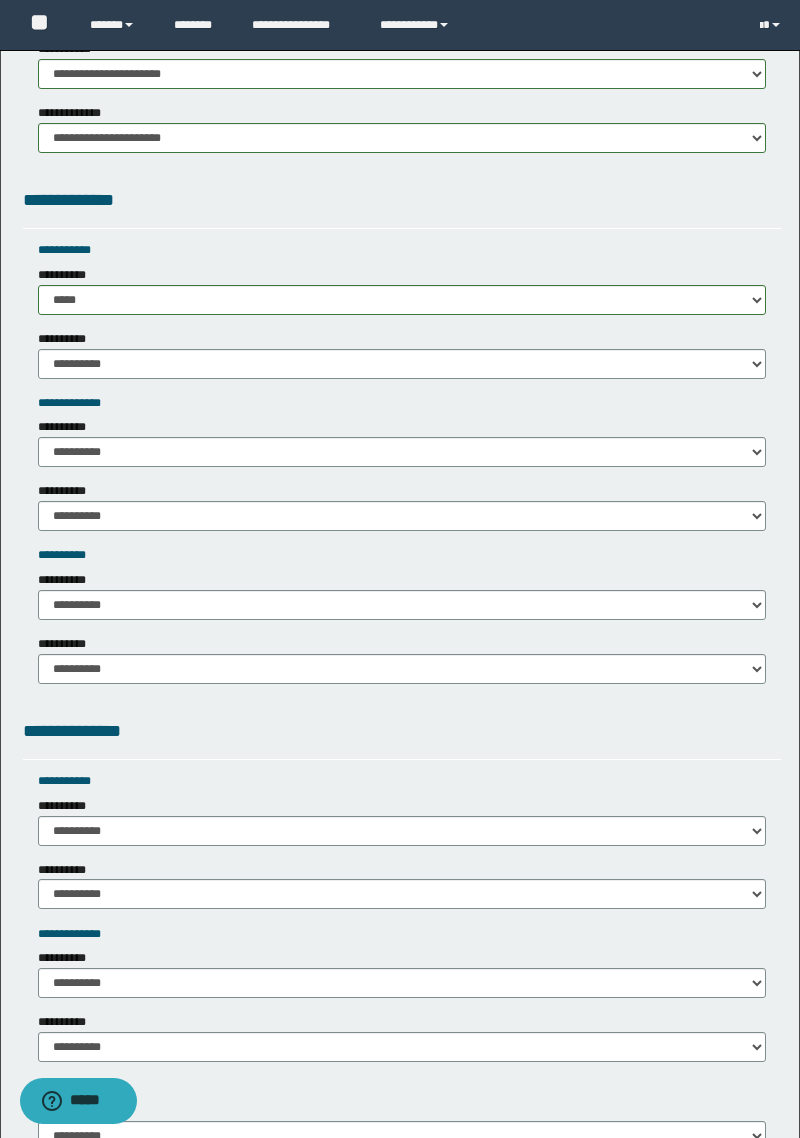 click on "**********" at bounding box center (402, 403) 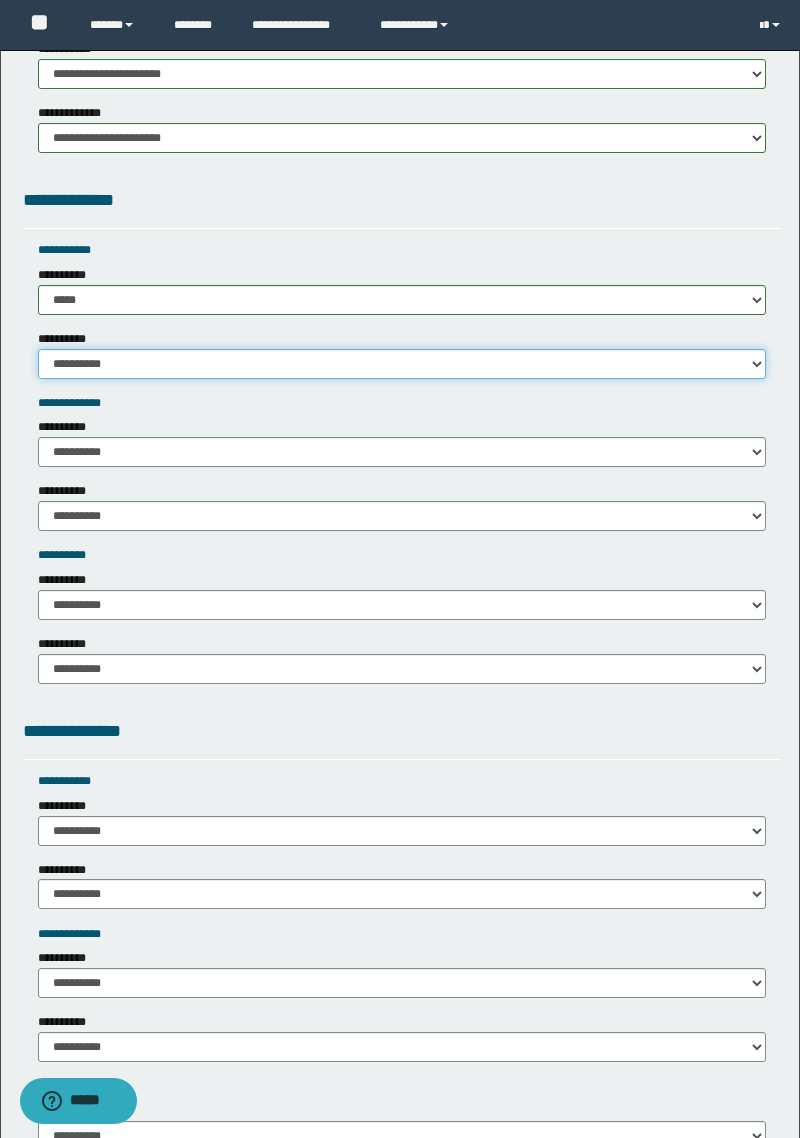 click on "**********" at bounding box center (402, 364) 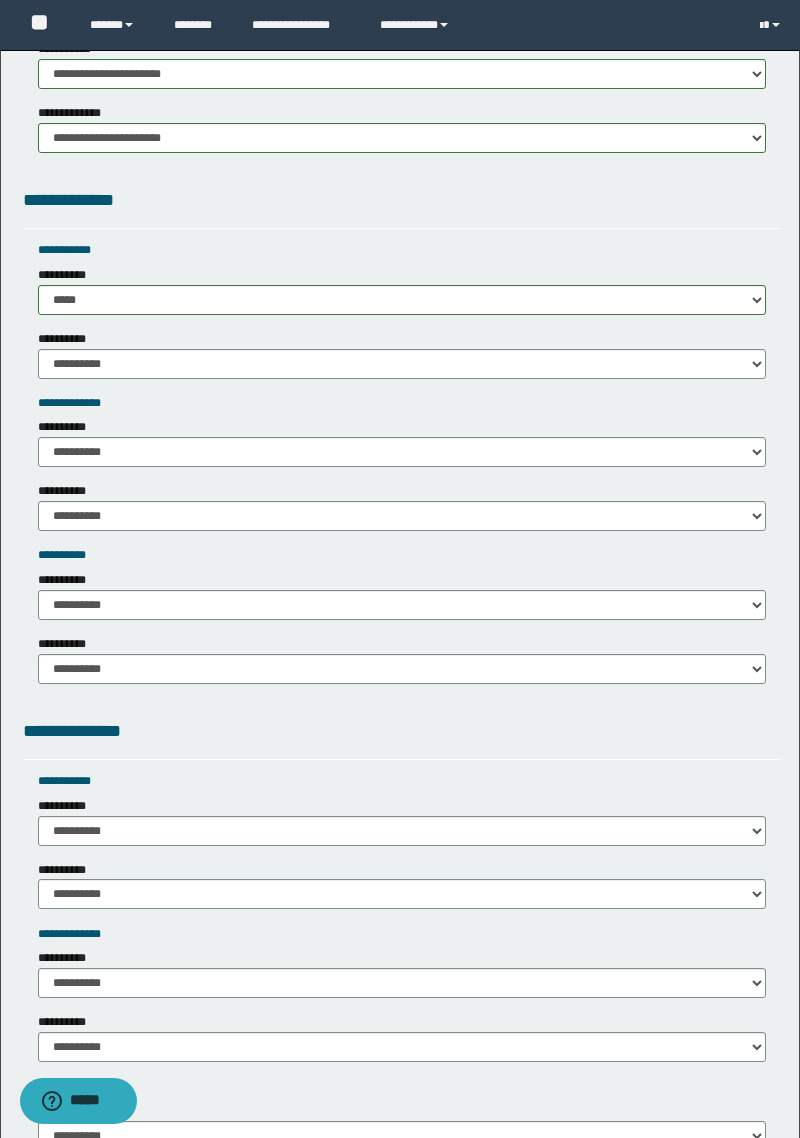 click on "**********" at bounding box center (66, 339) 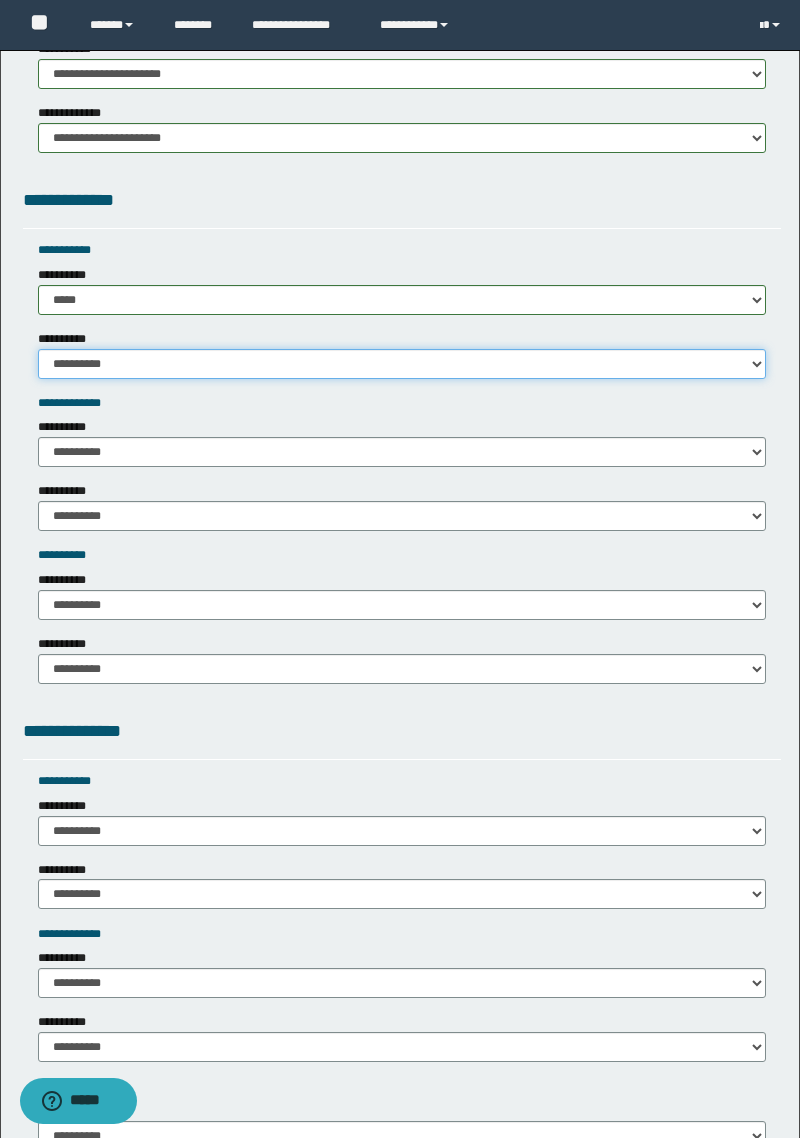 click on "**********" at bounding box center (402, 364) 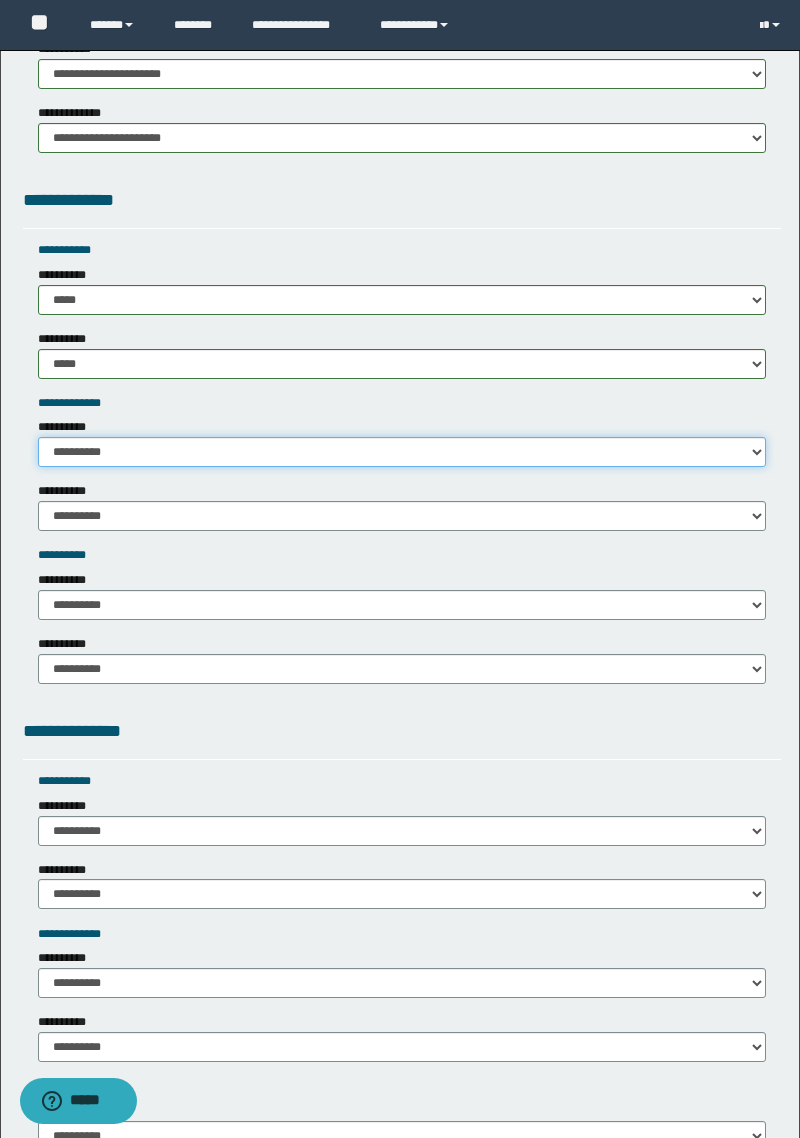 click on "**********" at bounding box center [402, 452] 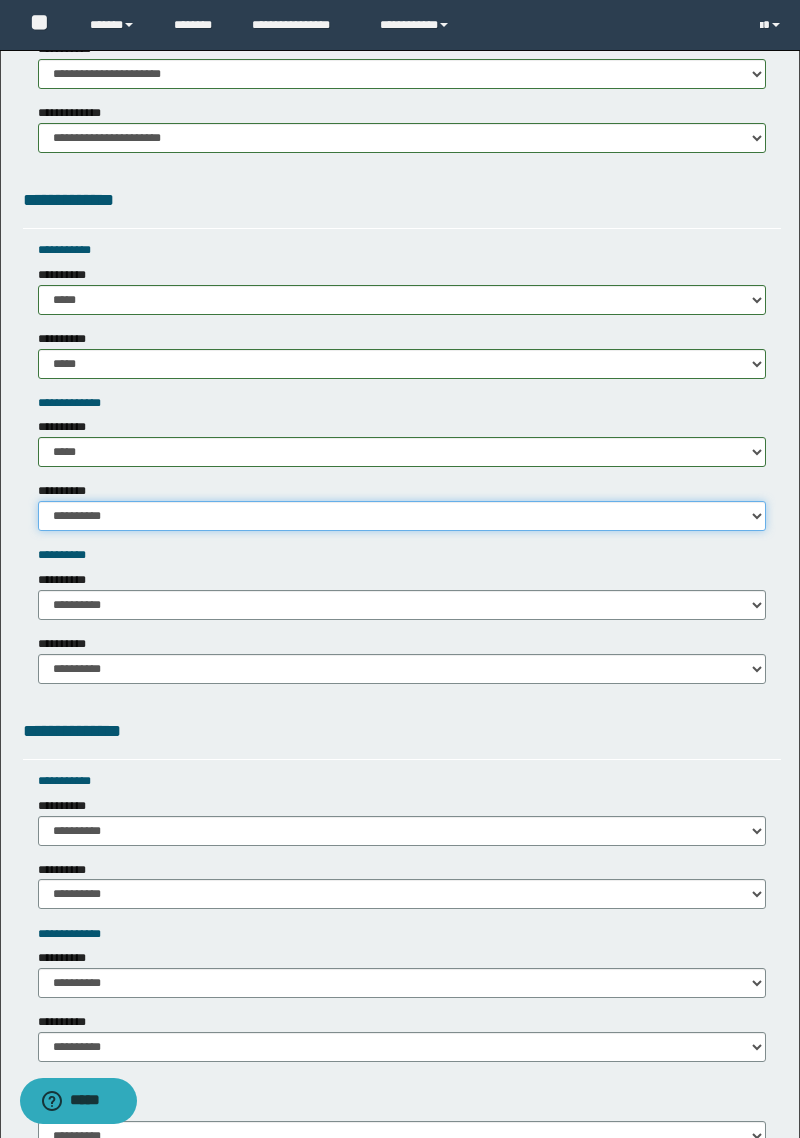click on "**********" at bounding box center [402, 516] 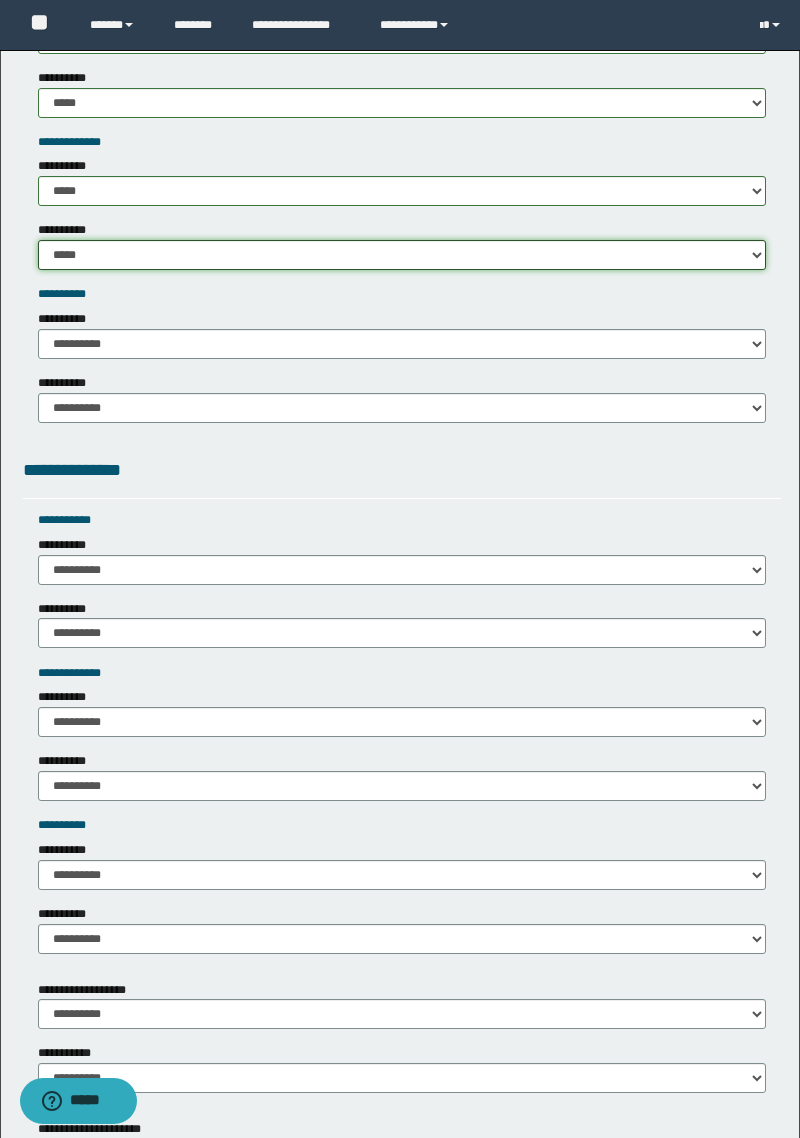 scroll, scrollTop: 1464, scrollLeft: 0, axis: vertical 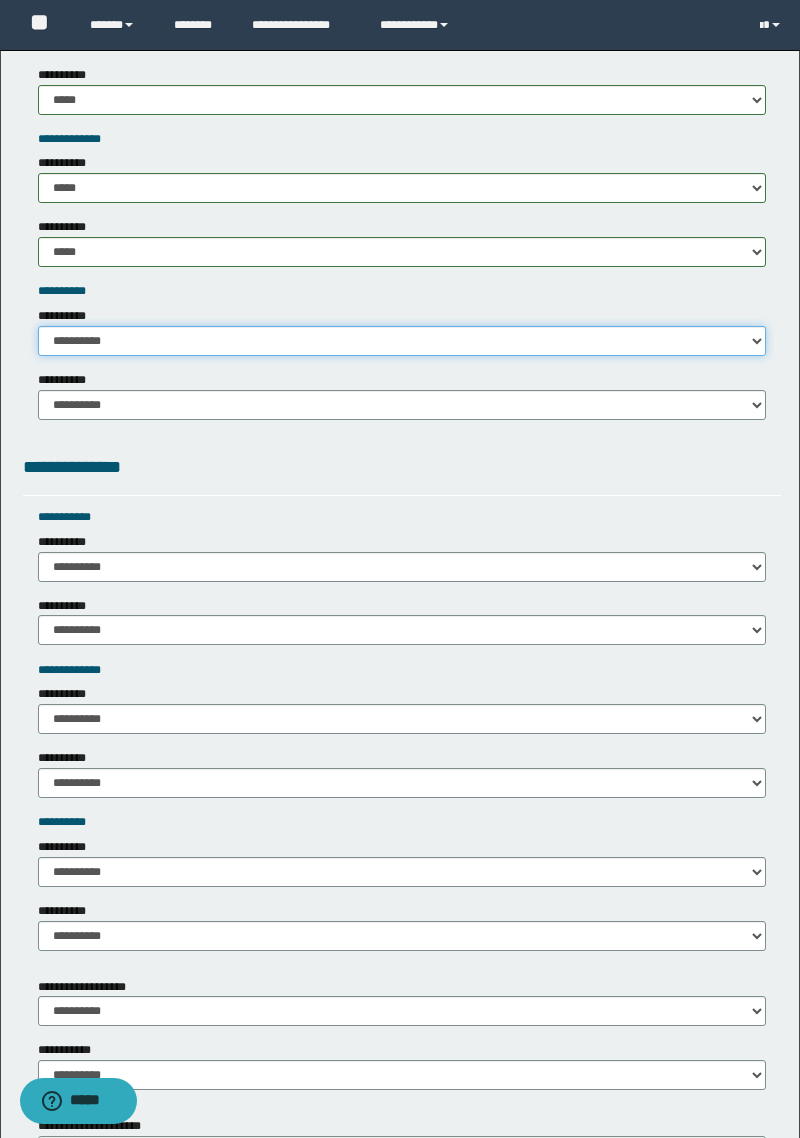 click on "**********" at bounding box center [402, 341] 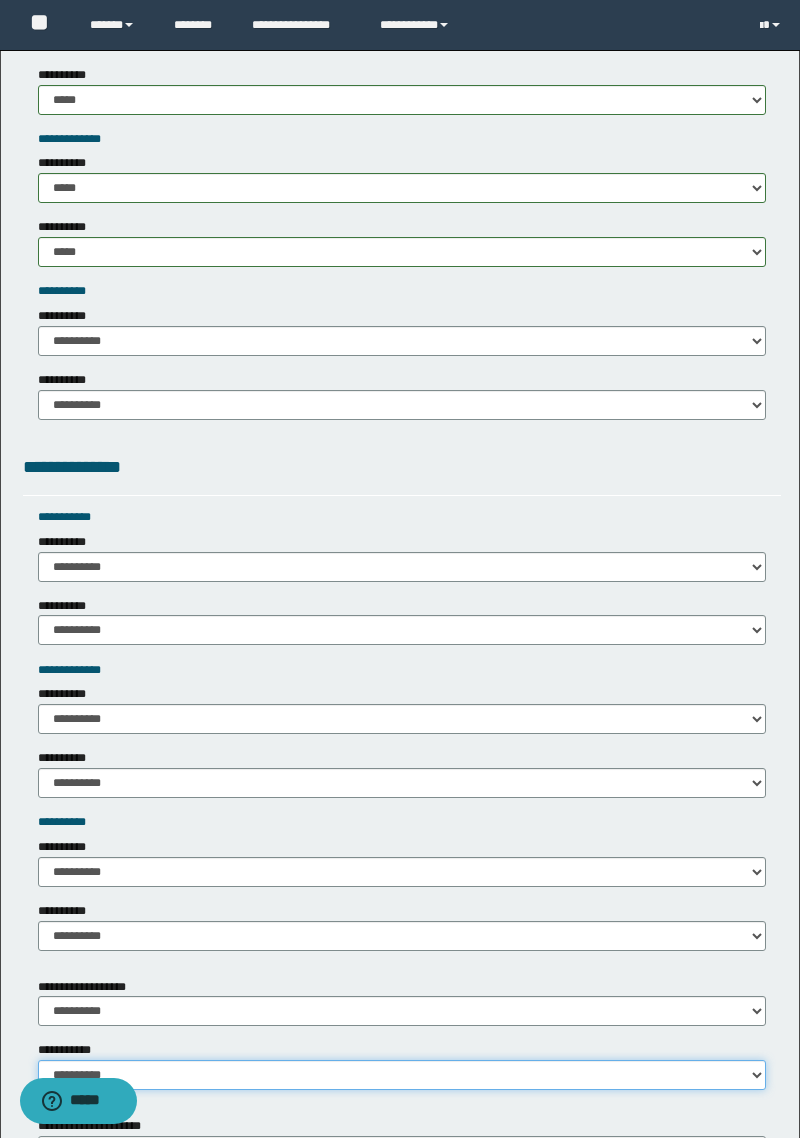 click on "**********" at bounding box center (402, 1075) 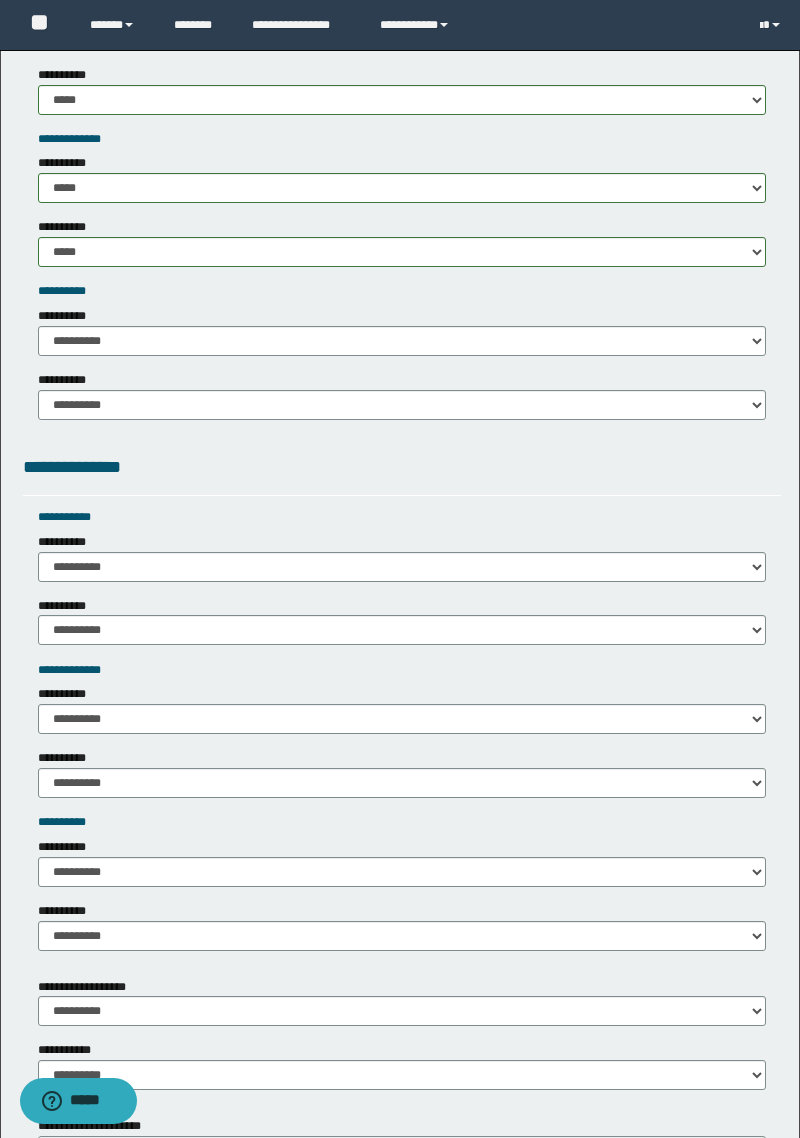 click on "**********" at bounding box center [63, 316] 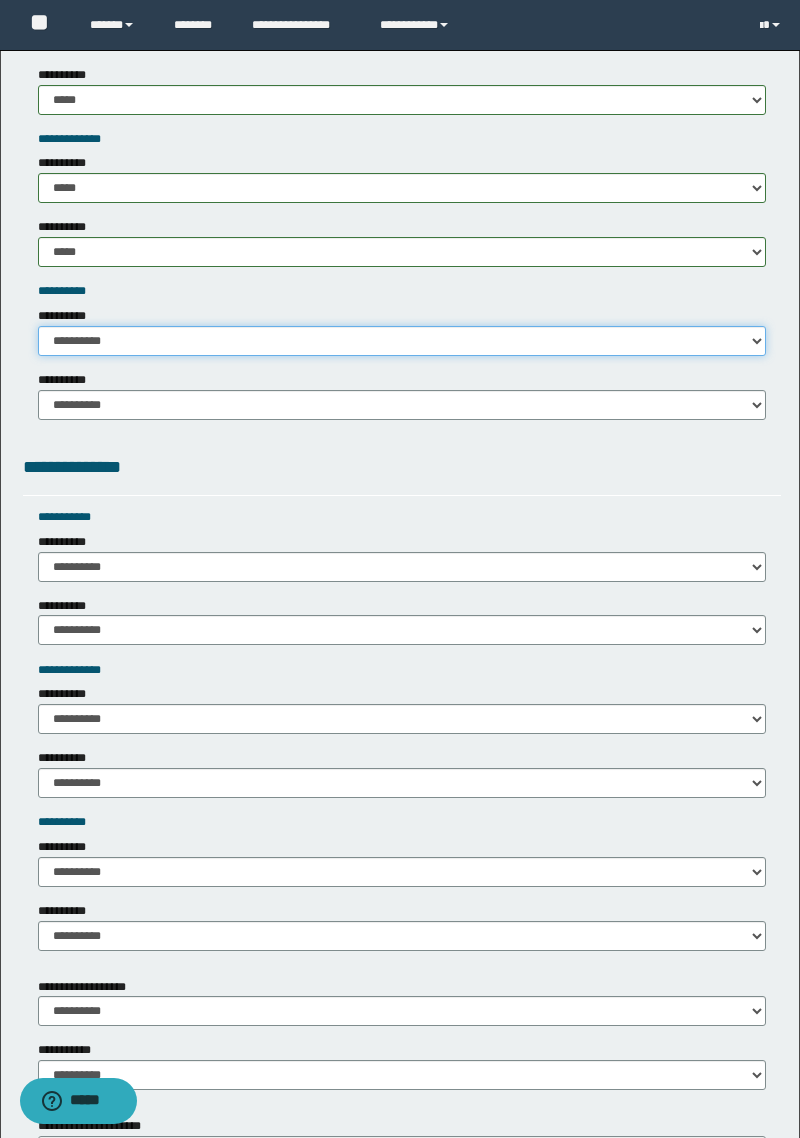 click on "**********" at bounding box center [402, 341] 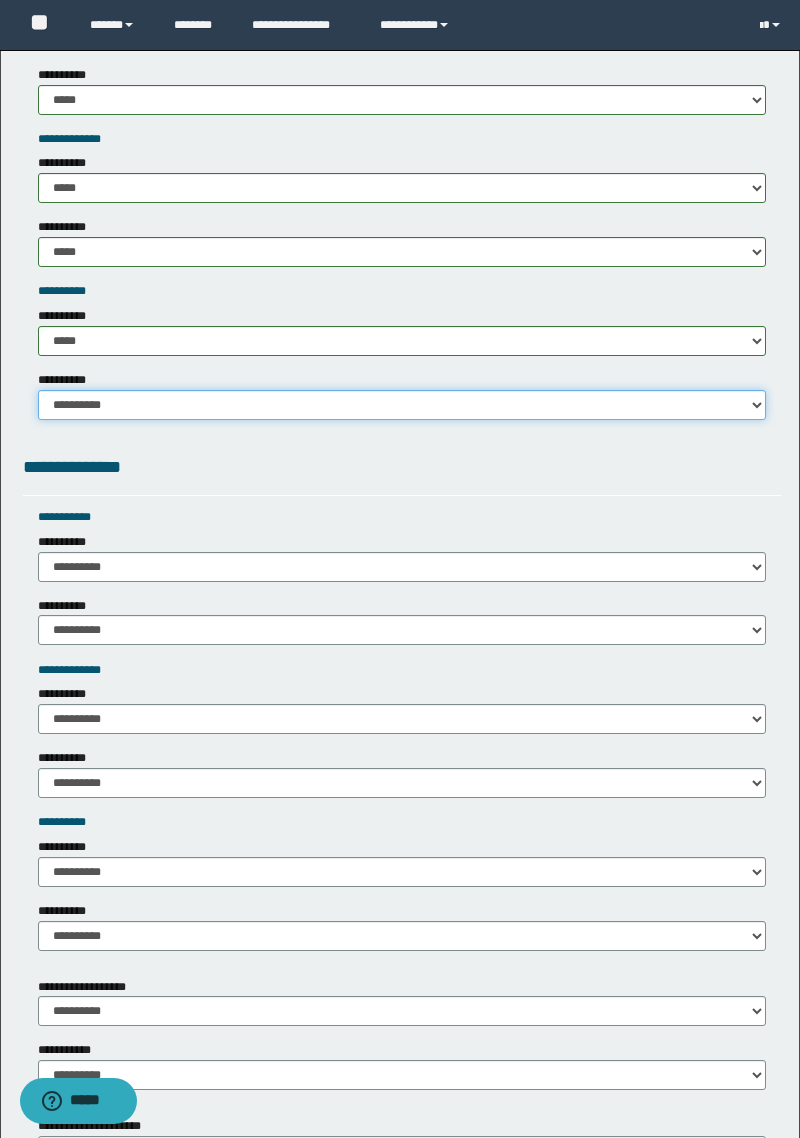 click on "**********" at bounding box center [402, 405] 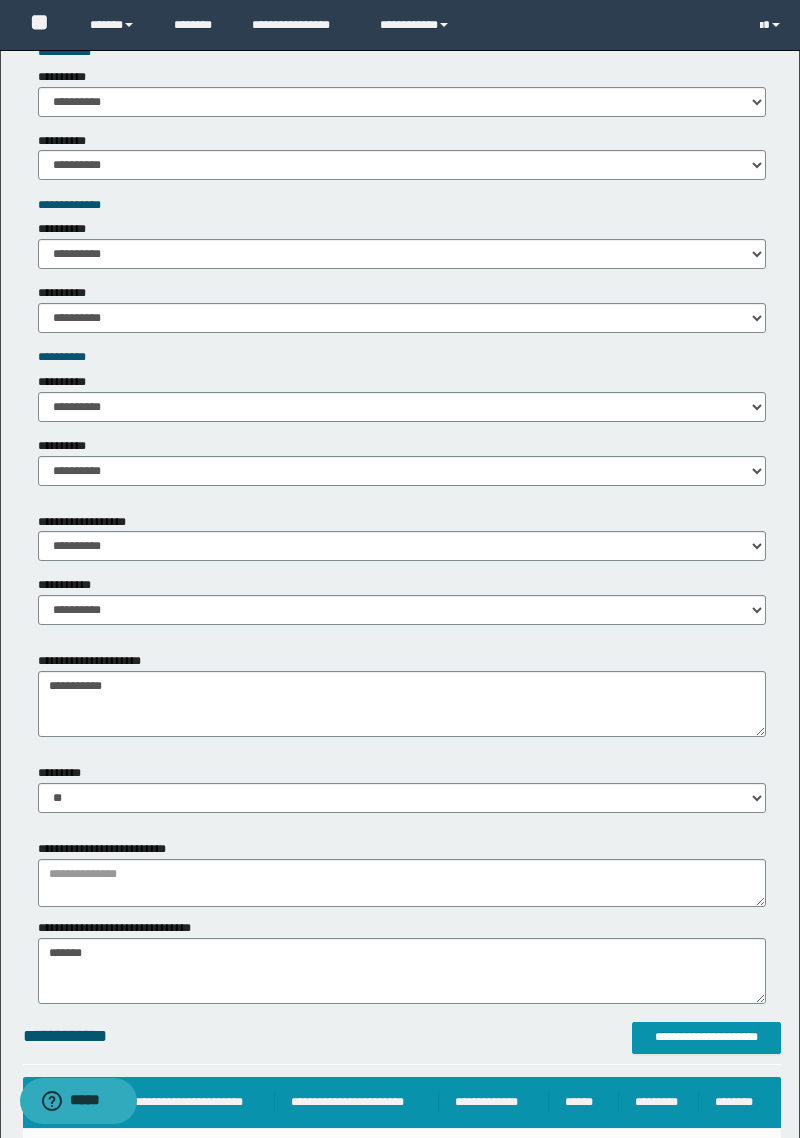 scroll, scrollTop: 1933, scrollLeft: 0, axis: vertical 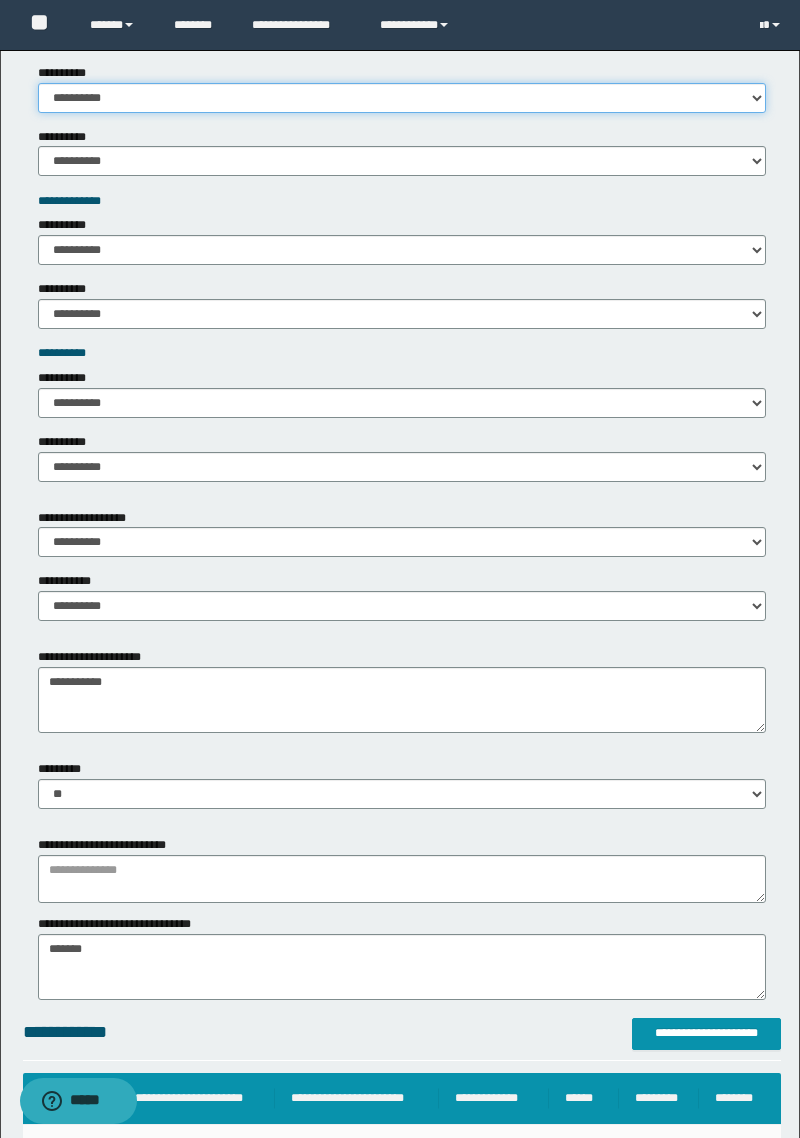 click on "**********" at bounding box center [402, 98] 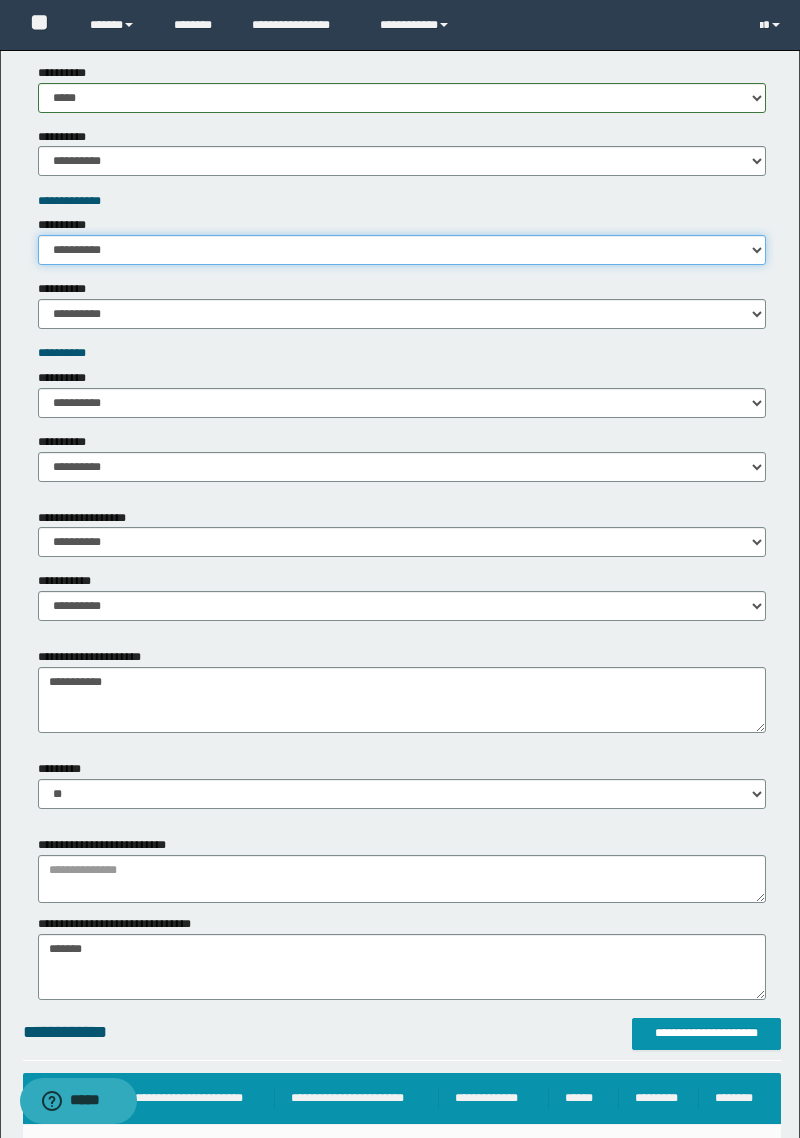click on "**********" at bounding box center [402, 250] 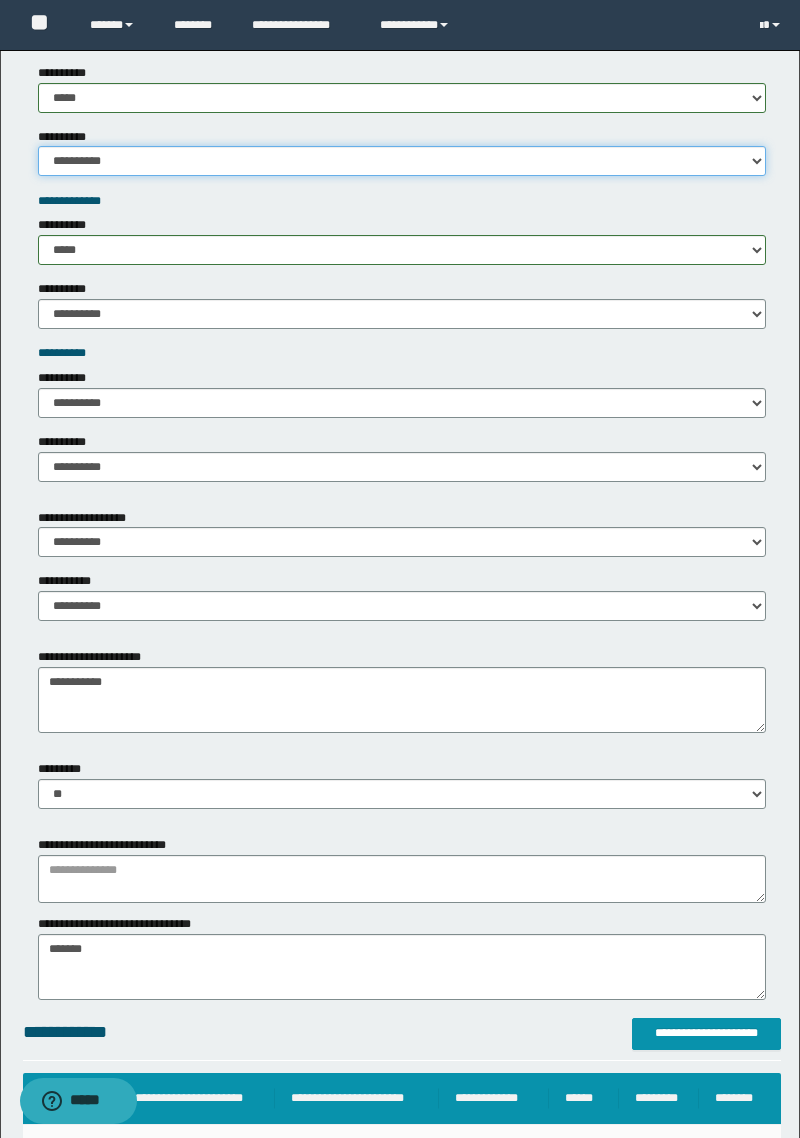 click on "**********" at bounding box center (402, 161) 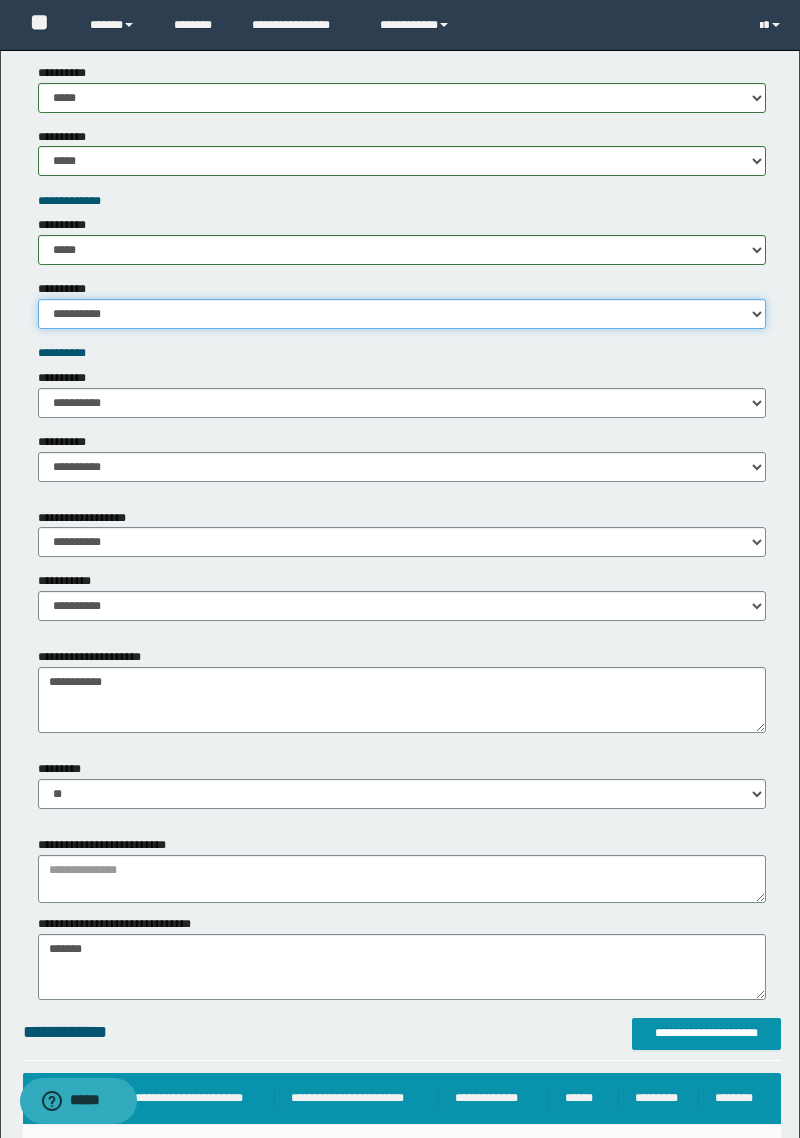 click on "**********" at bounding box center (402, 314) 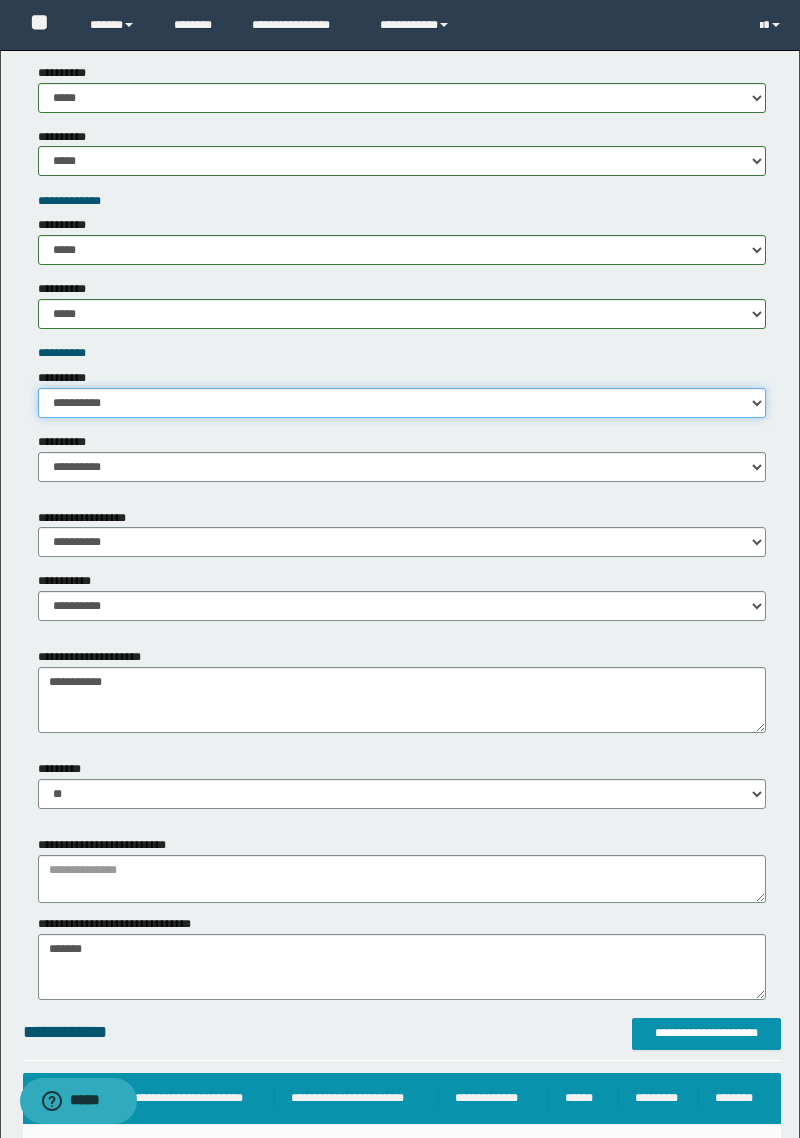 click on "**********" at bounding box center (402, 403) 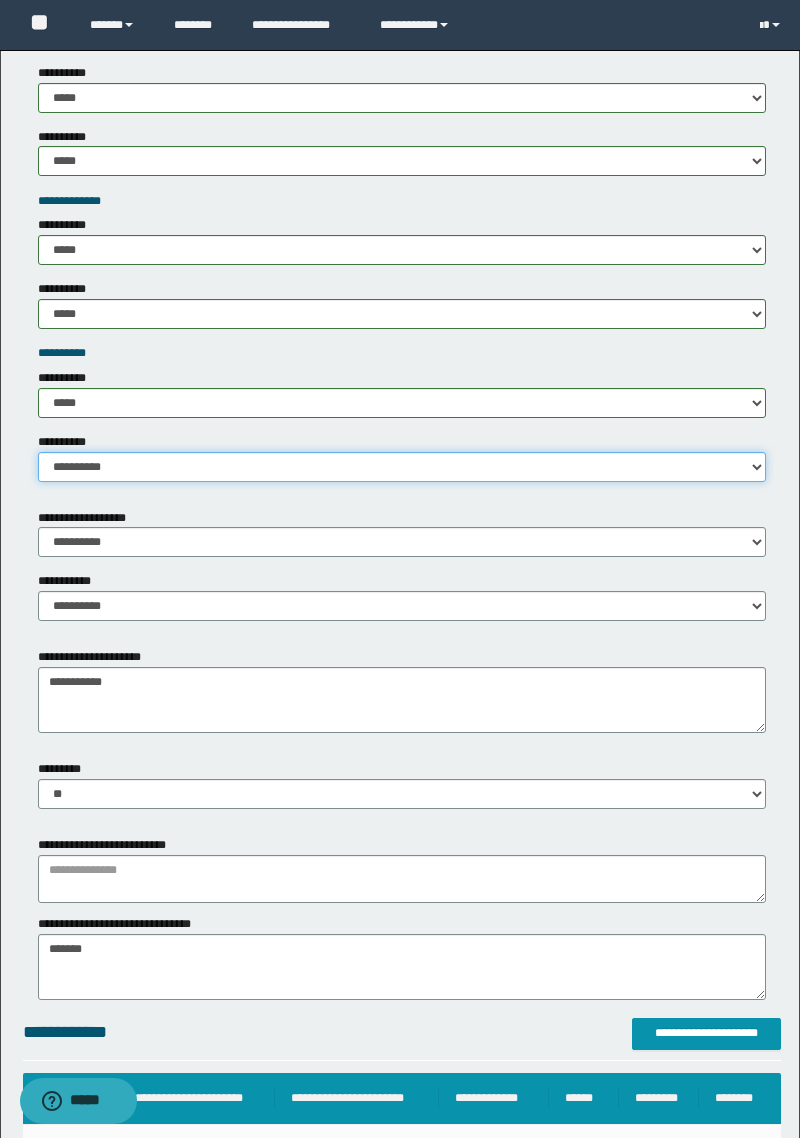 click on "**********" at bounding box center (402, 467) 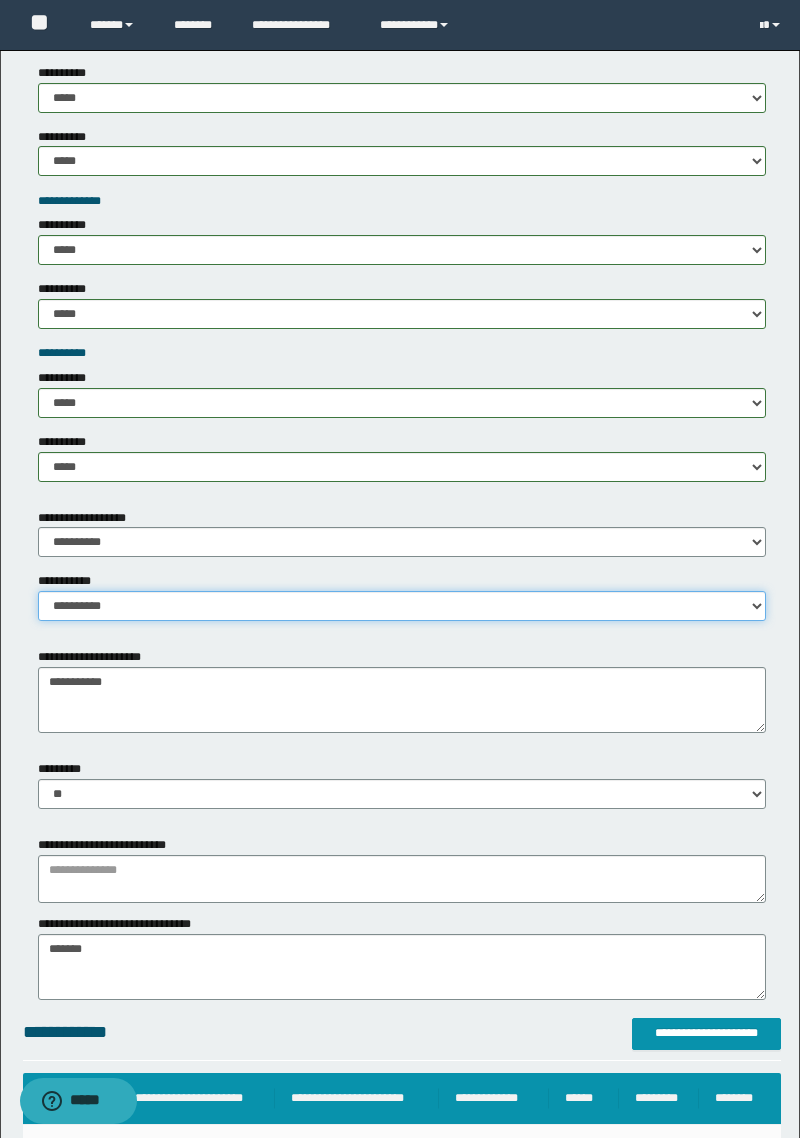 click on "**********" at bounding box center (402, 606) 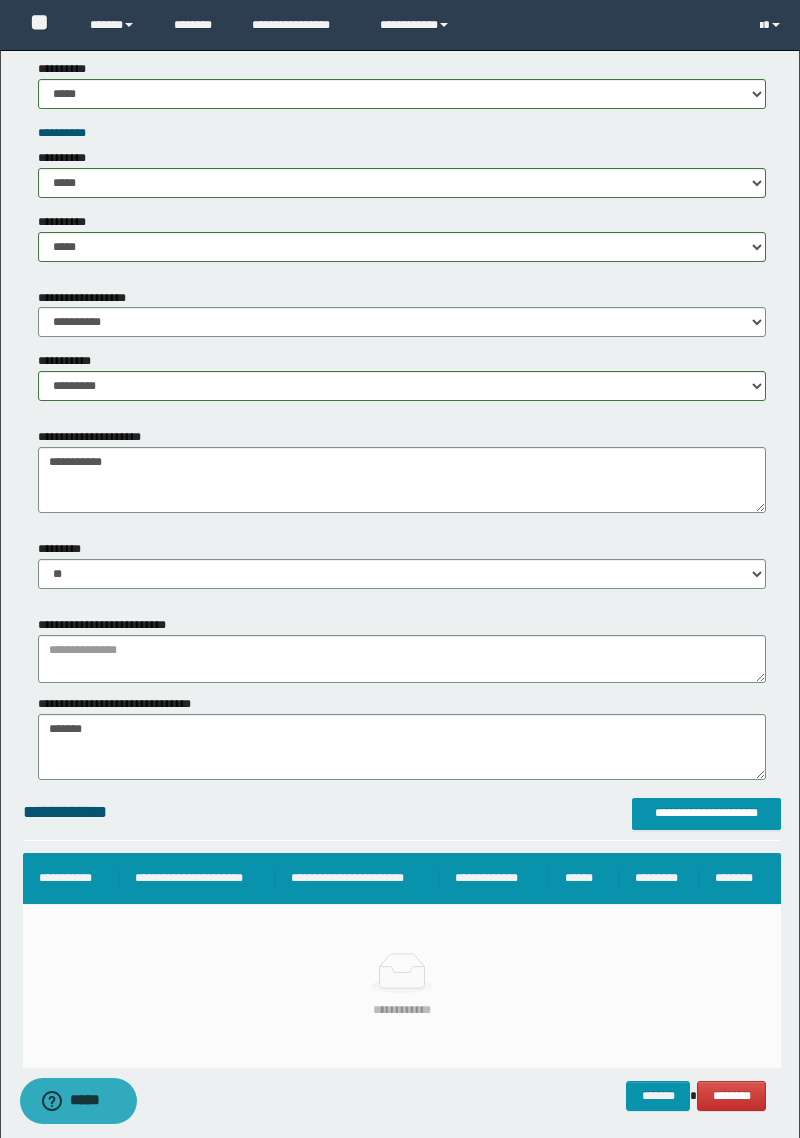 click on "**********" at bounding box center (93, 437) 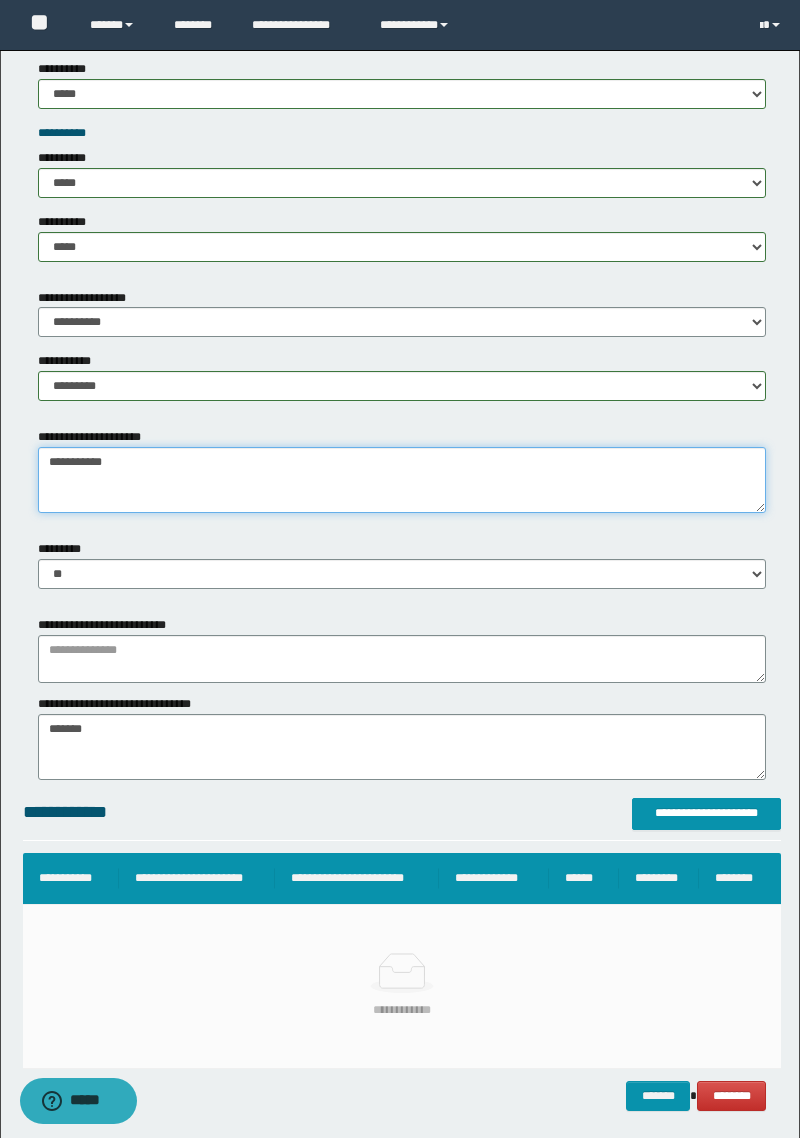 click on "**********" at bounding box center [402, 480] 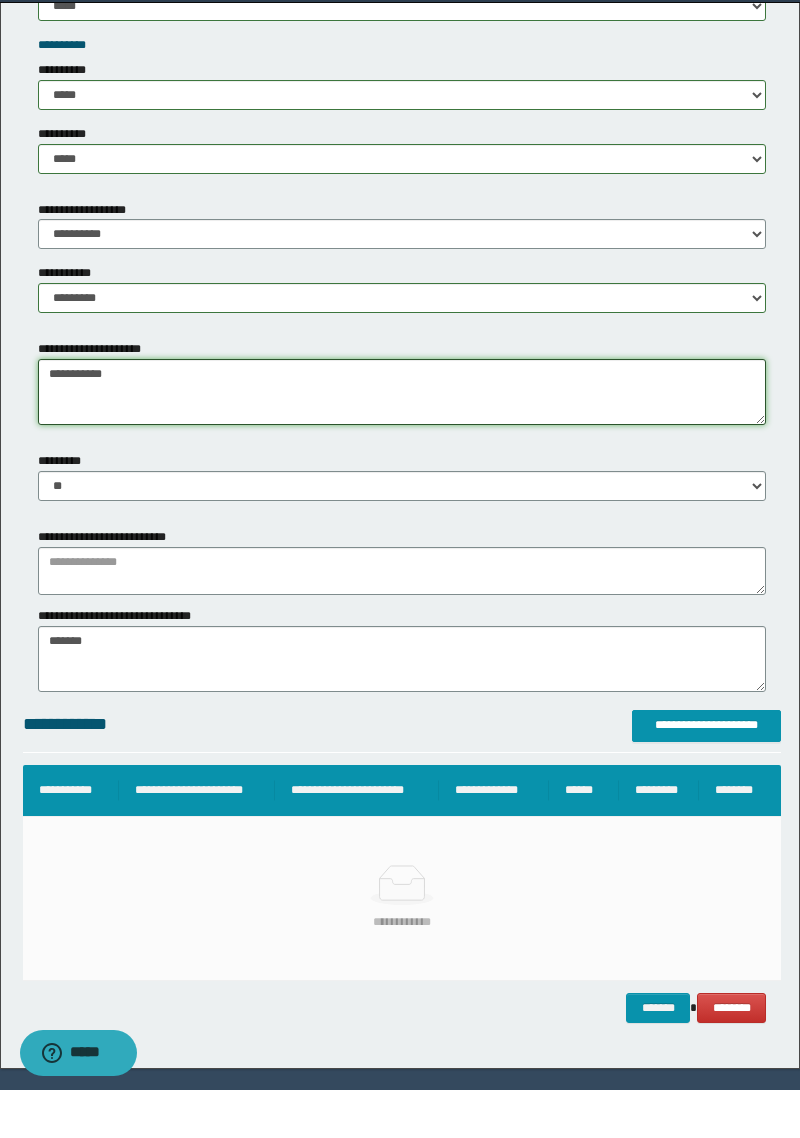 click on "**********" at bounding box center [402, 440] 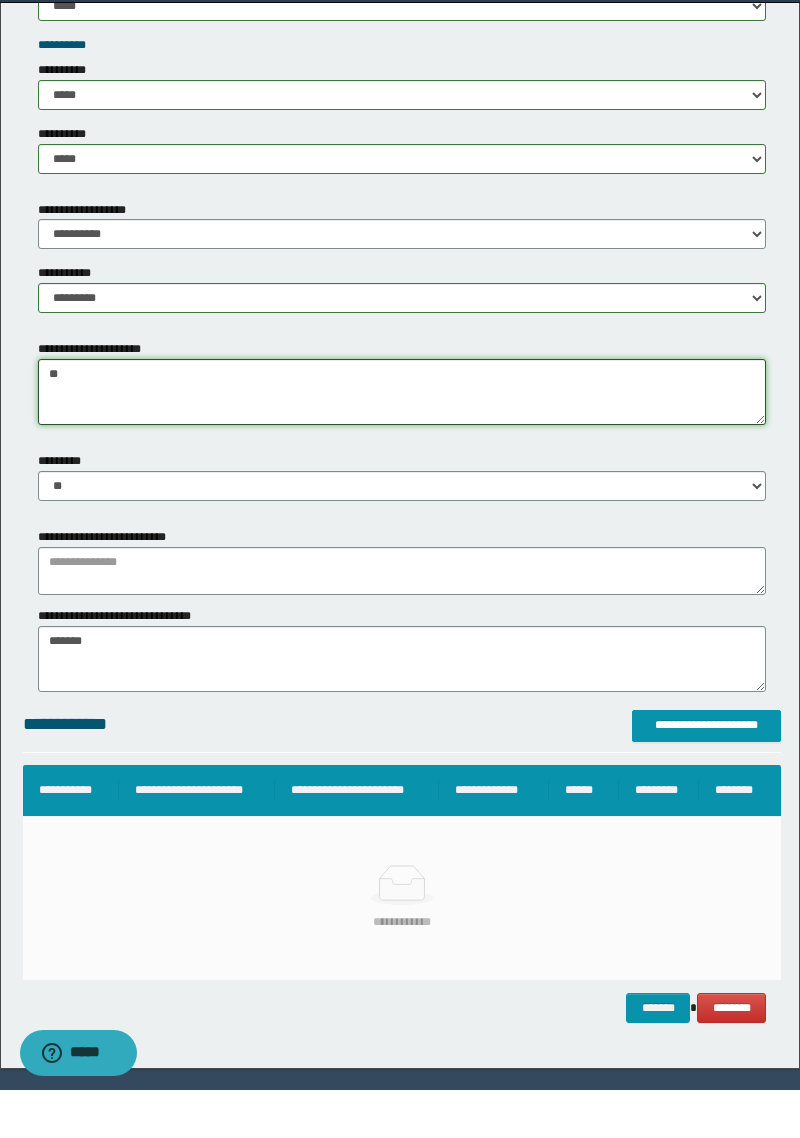 type on "*" 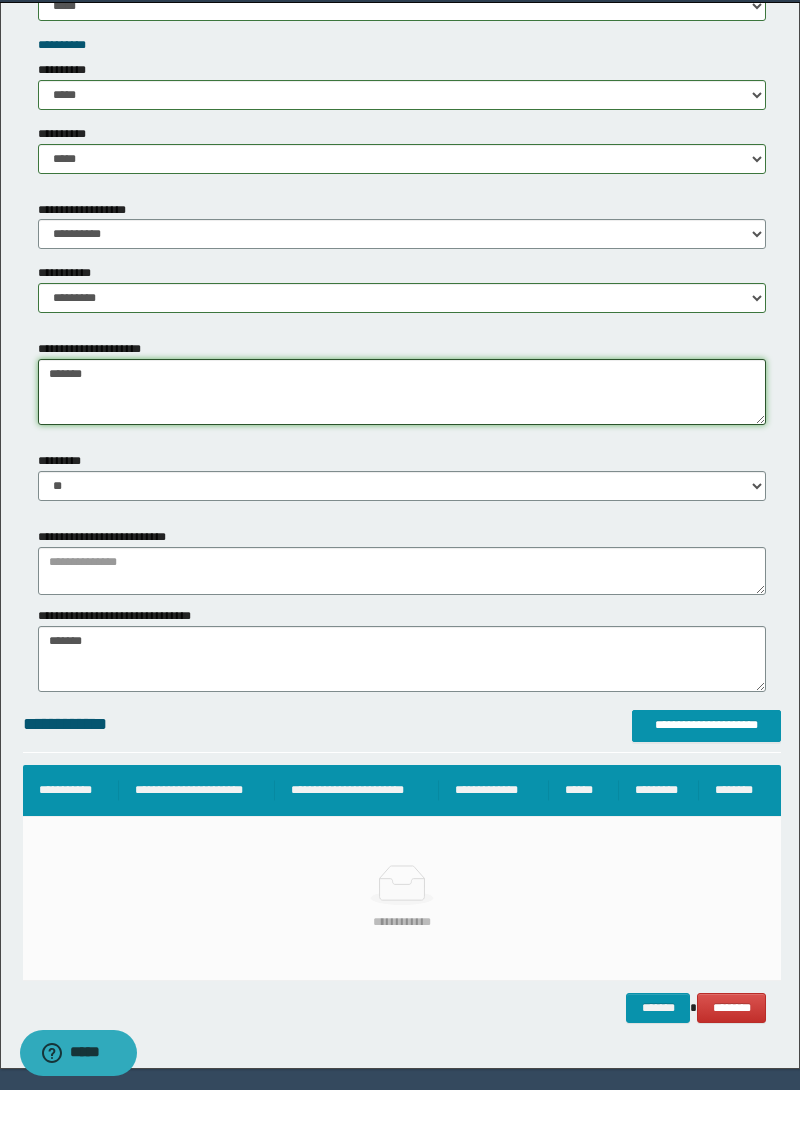 type on "******" 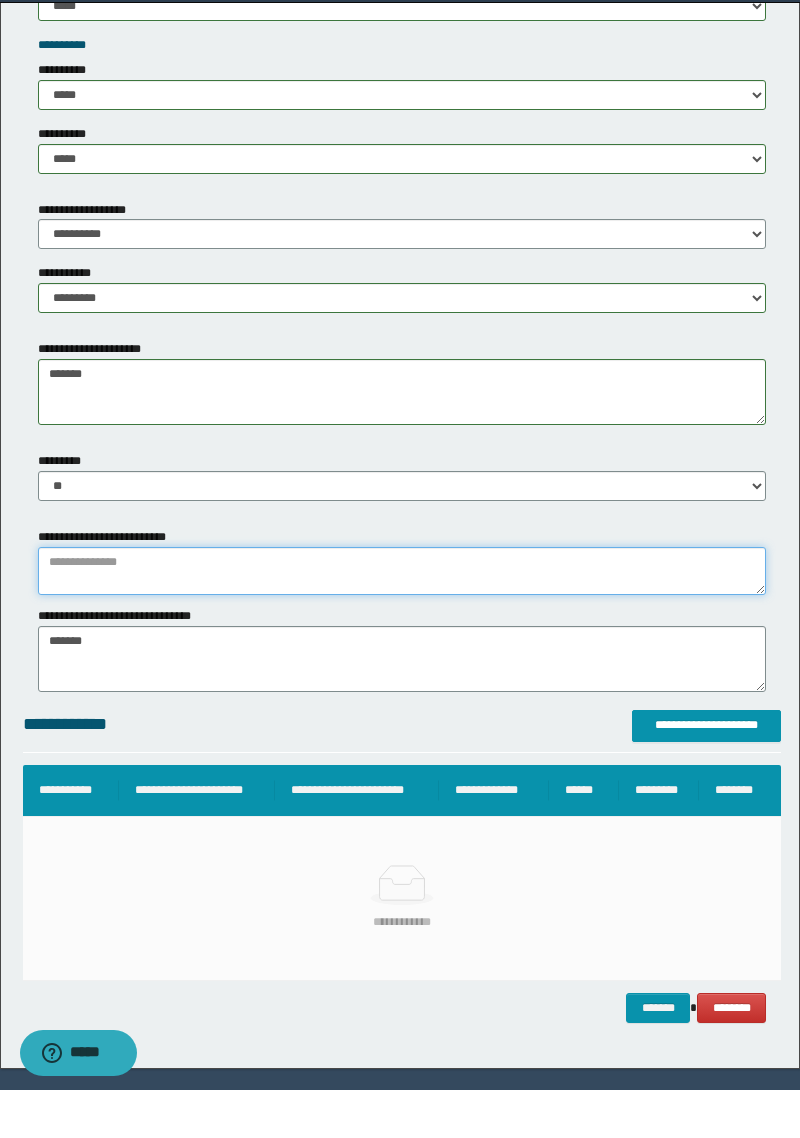 click at bounding box center (402, 619) 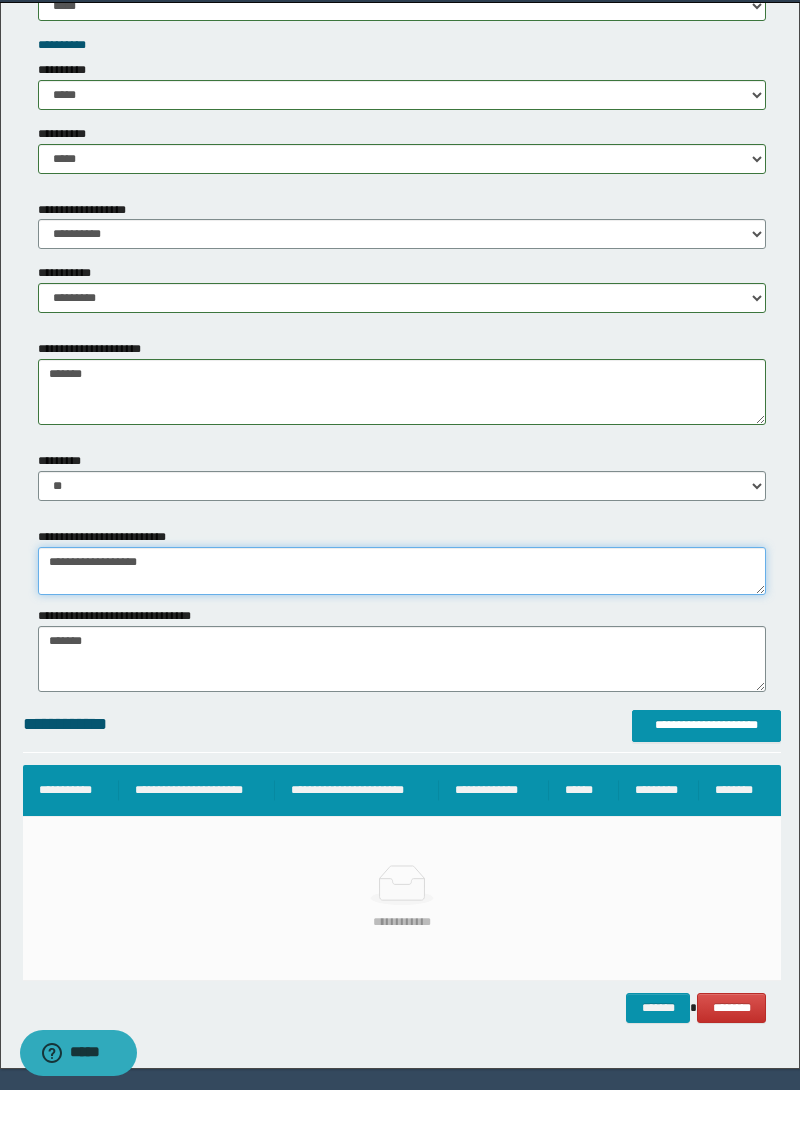 type on "**********" 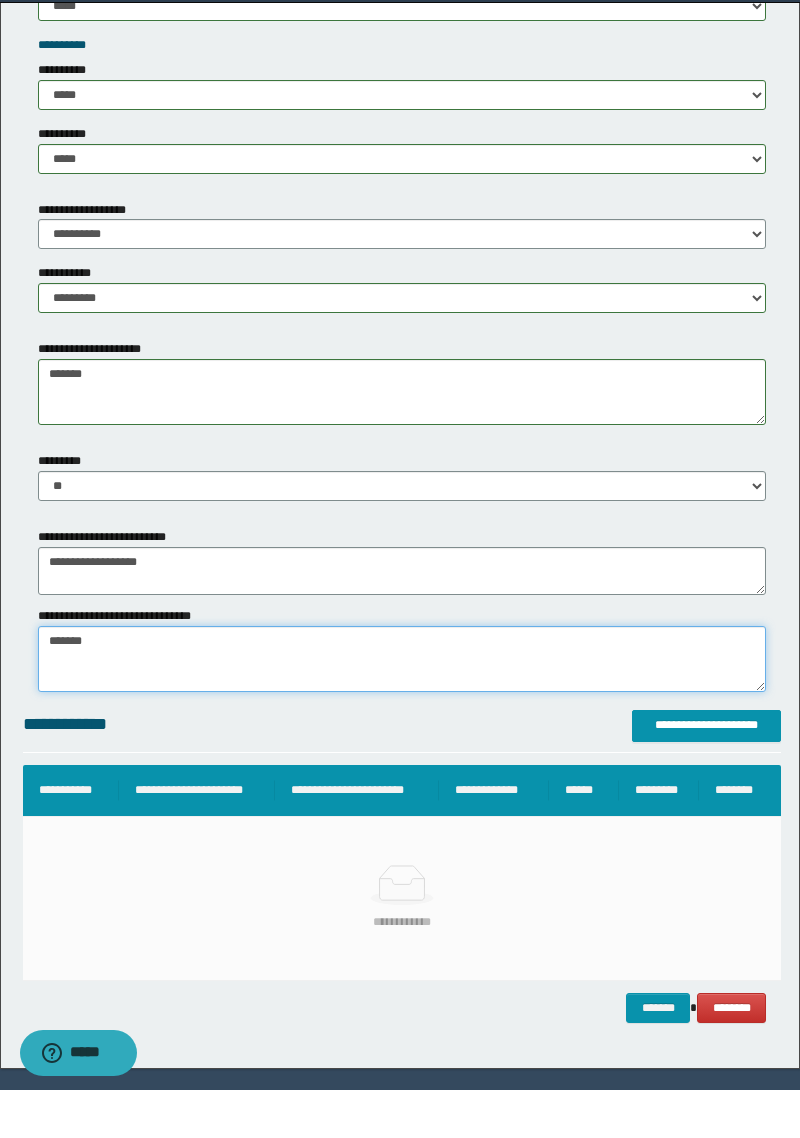 click on "*******" at bounding box center (402, 707) 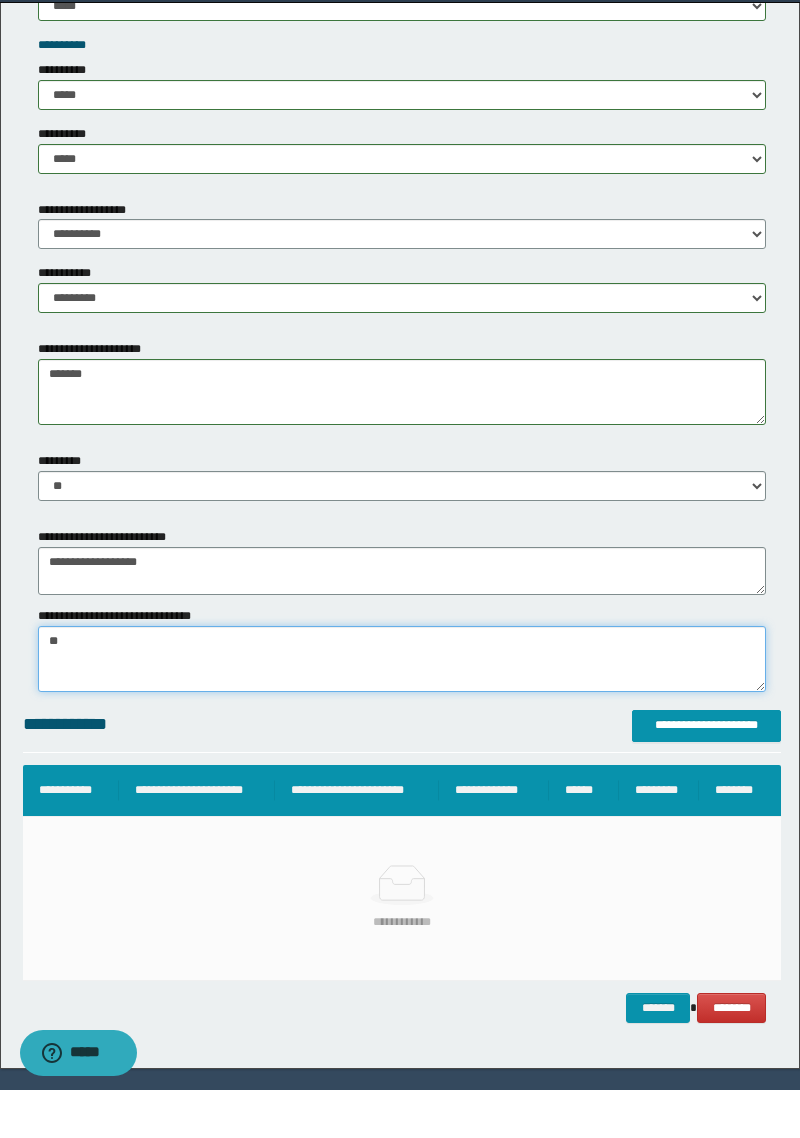 type on "*" 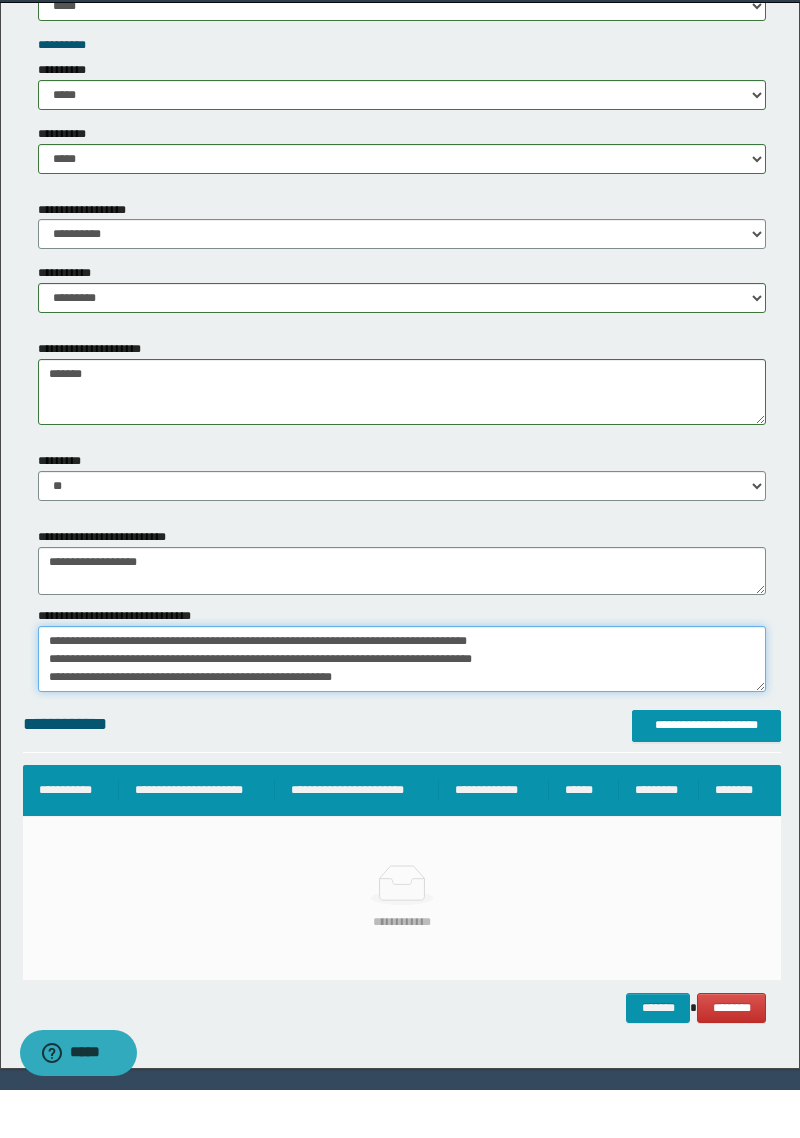 scroll, scrollTop: 29, scrollLeft: 0, axis: vertical 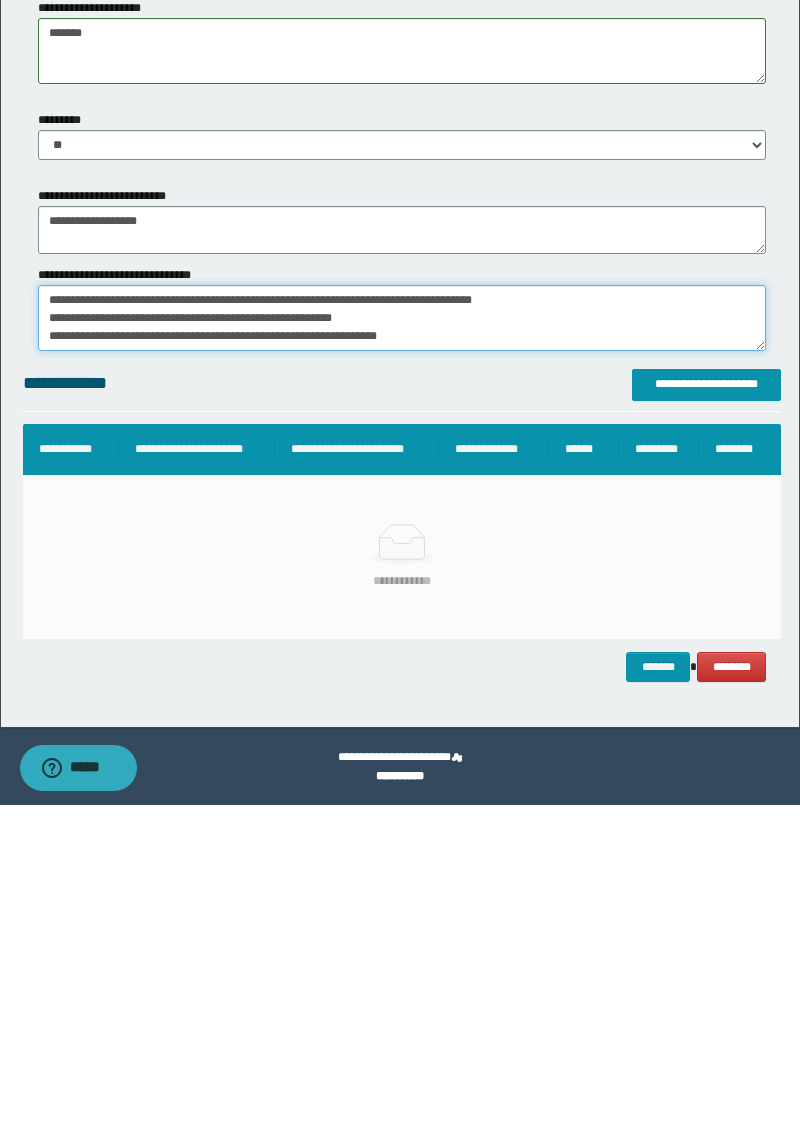 type on "**********" 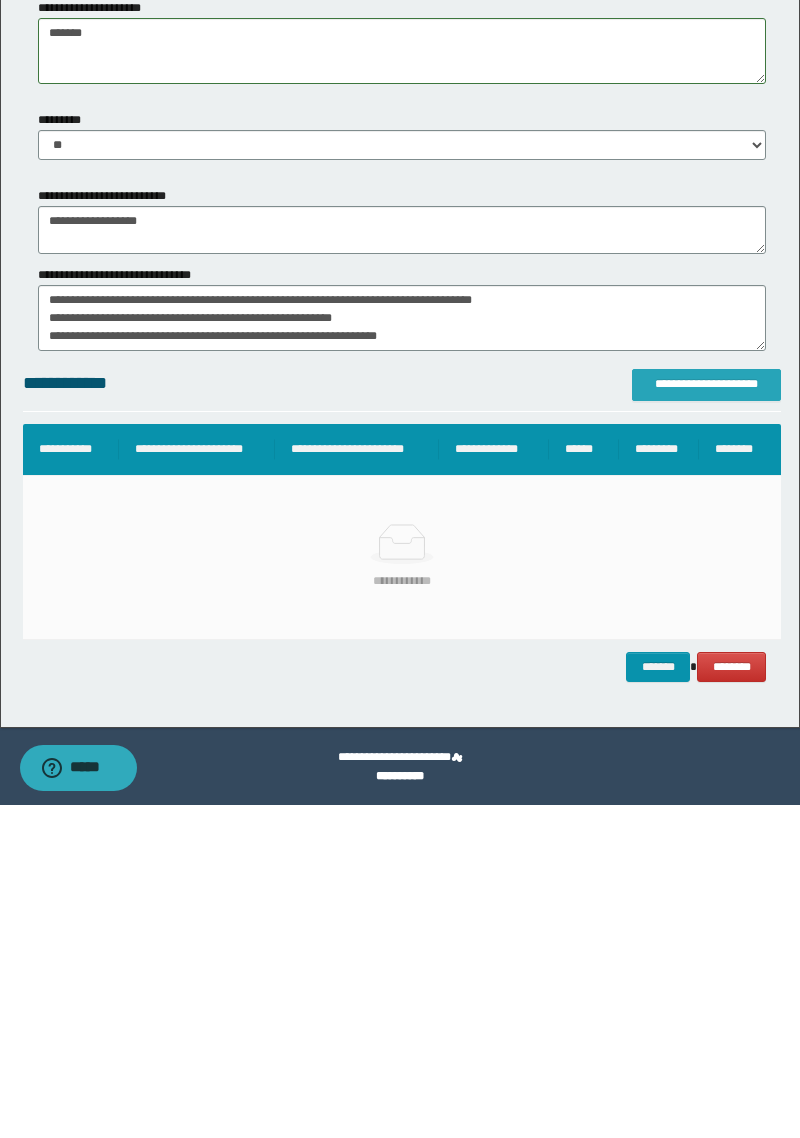 click on "**********" at bounding box center (706, 718) 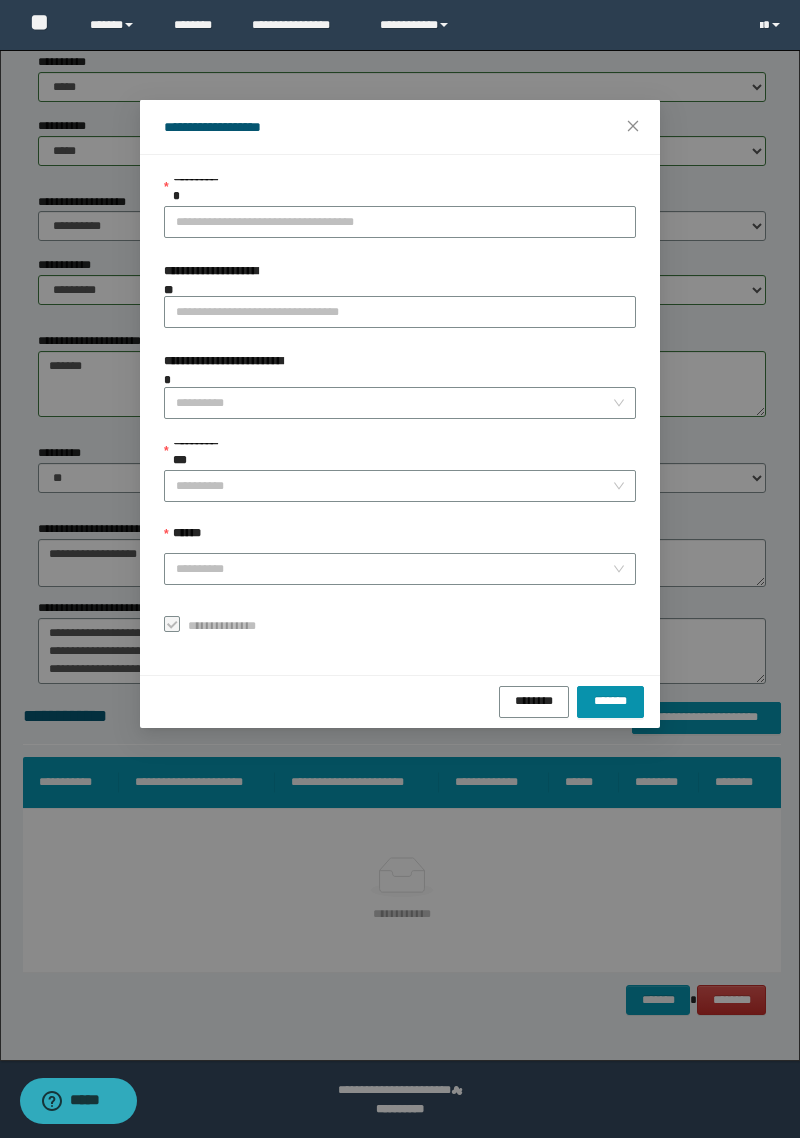 click on "**********" at bounding box center (400, 222) 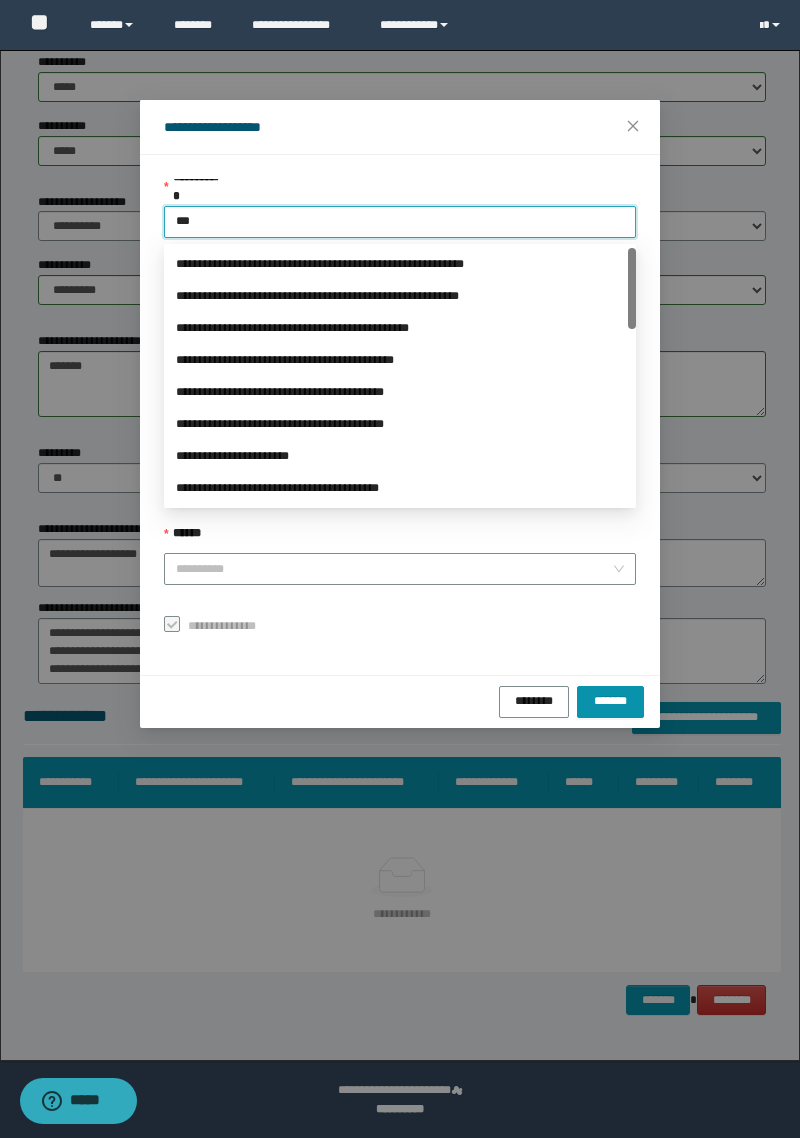 type on "****" 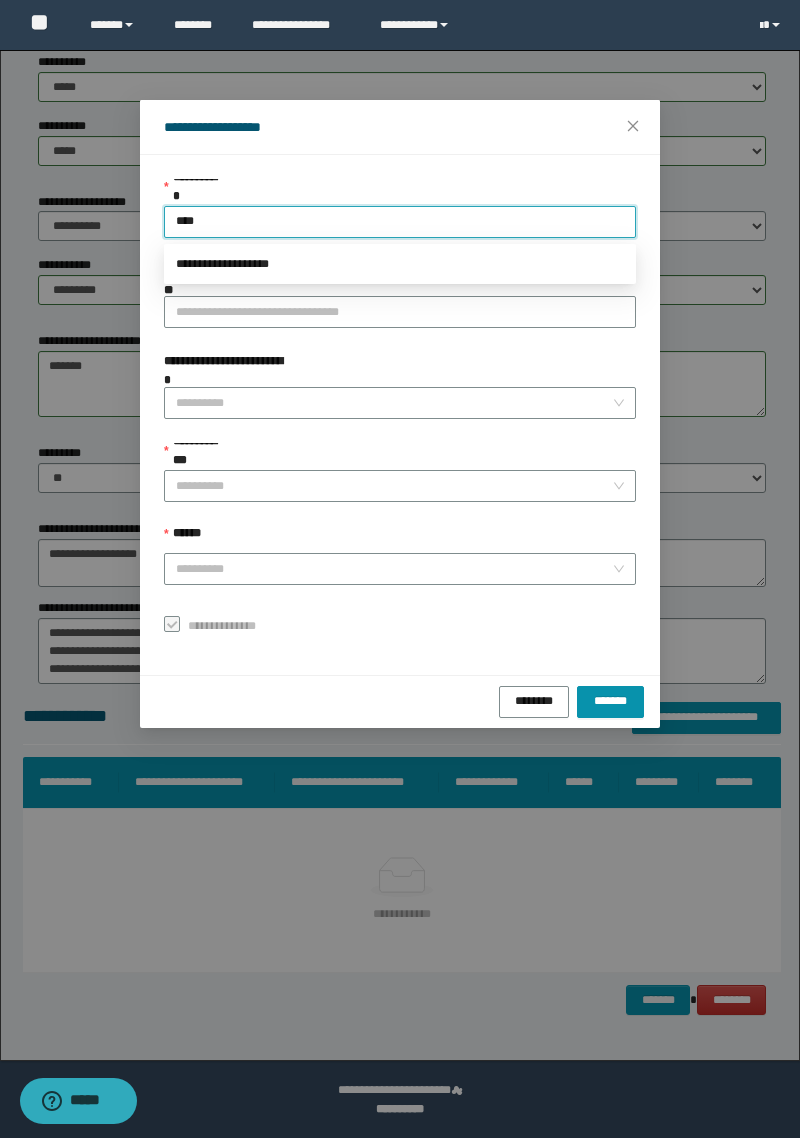 click on "**********" at bounding box center [400, 264] 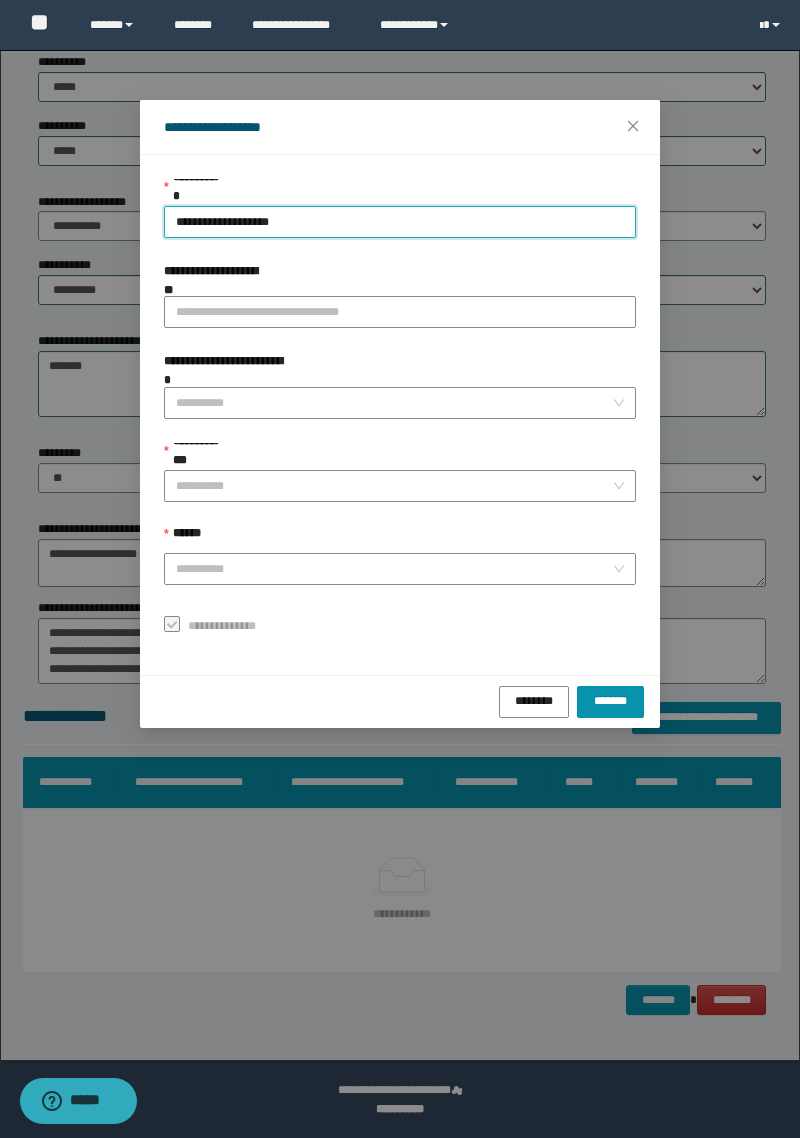 click on "**********" at bounding box center (394, 486) 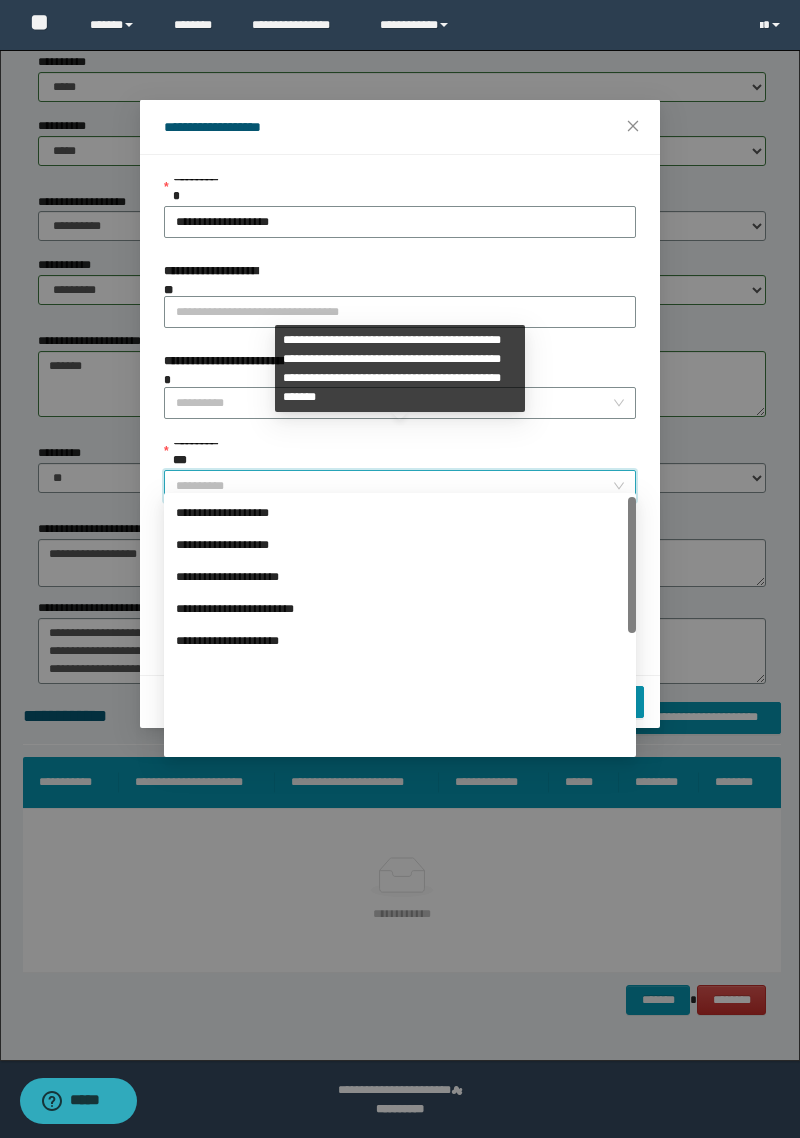scroll, scrollTop: 180, scrollLeft: 0, axis: vertical 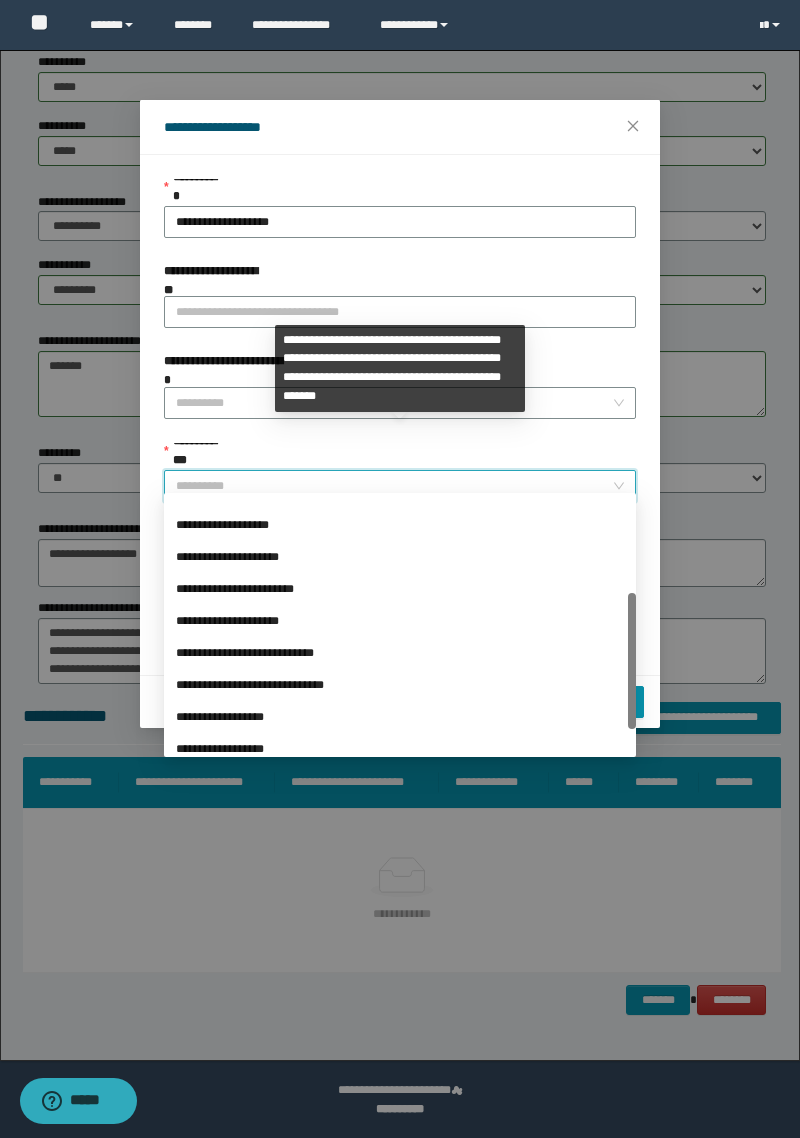 click on "**********" at bounding box center [400, 717] 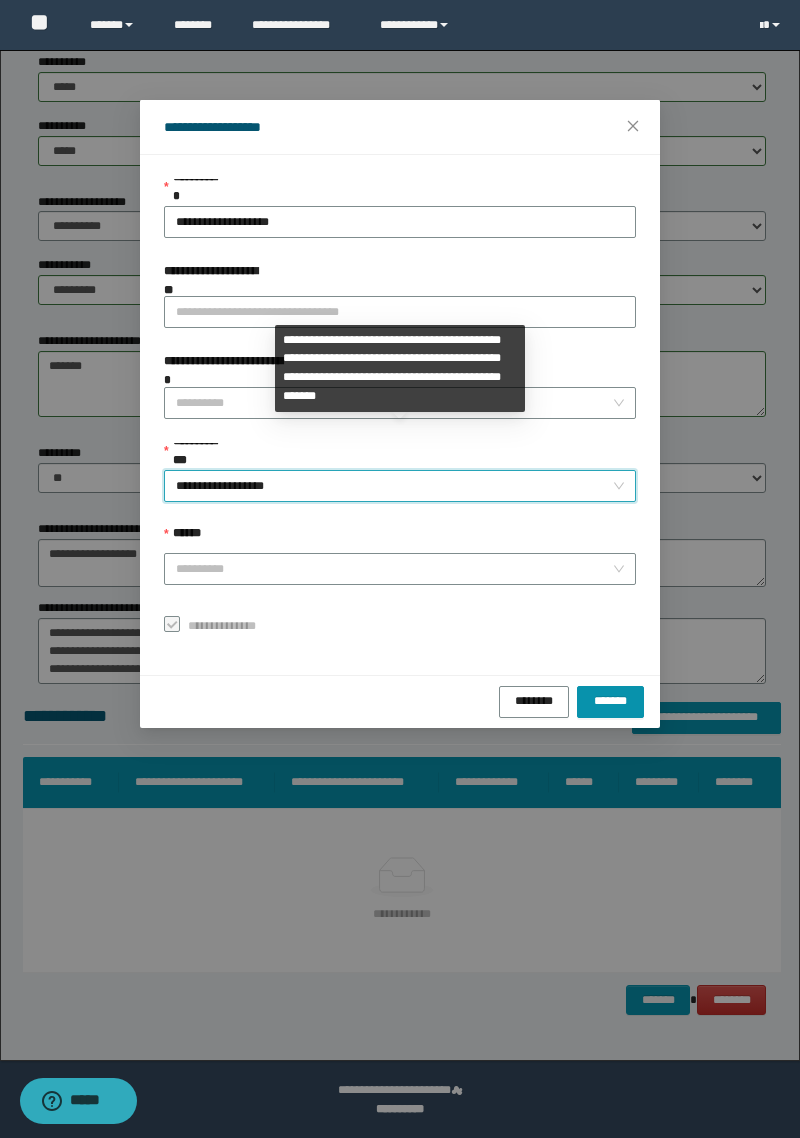 click on "******" at bounding box center [394, 569] 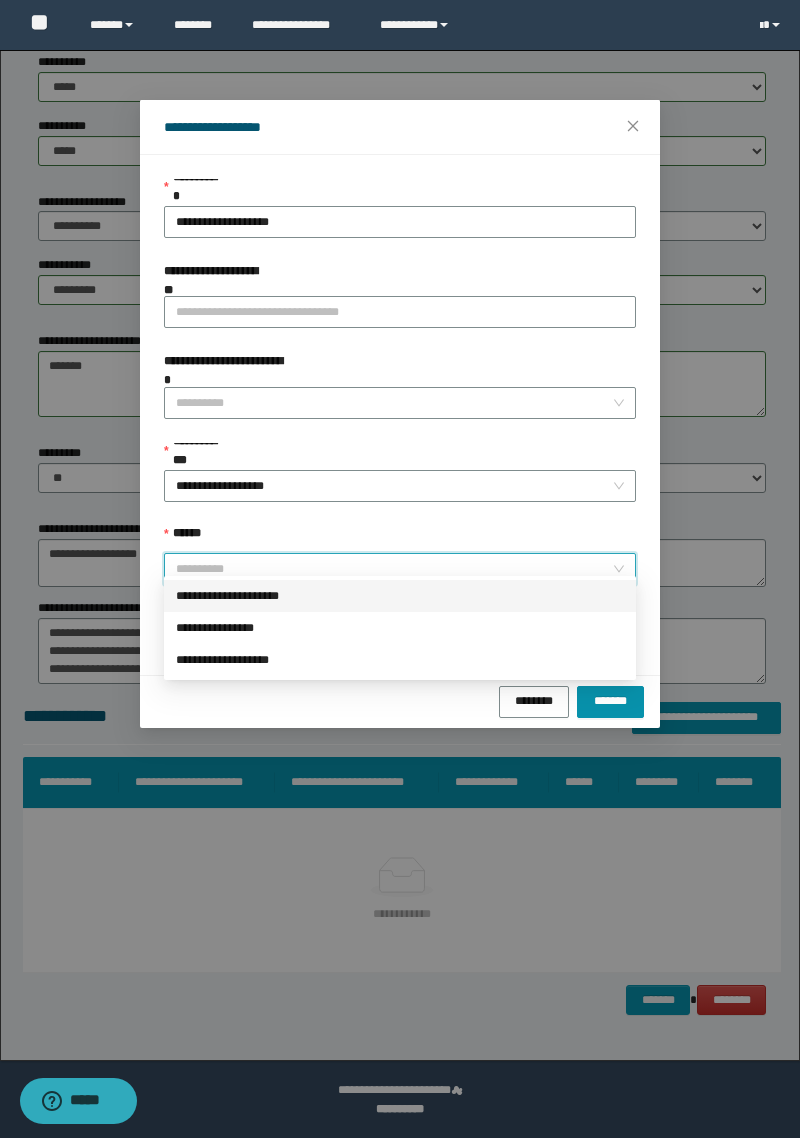 click on "**********" at bounding box center [400, 596] 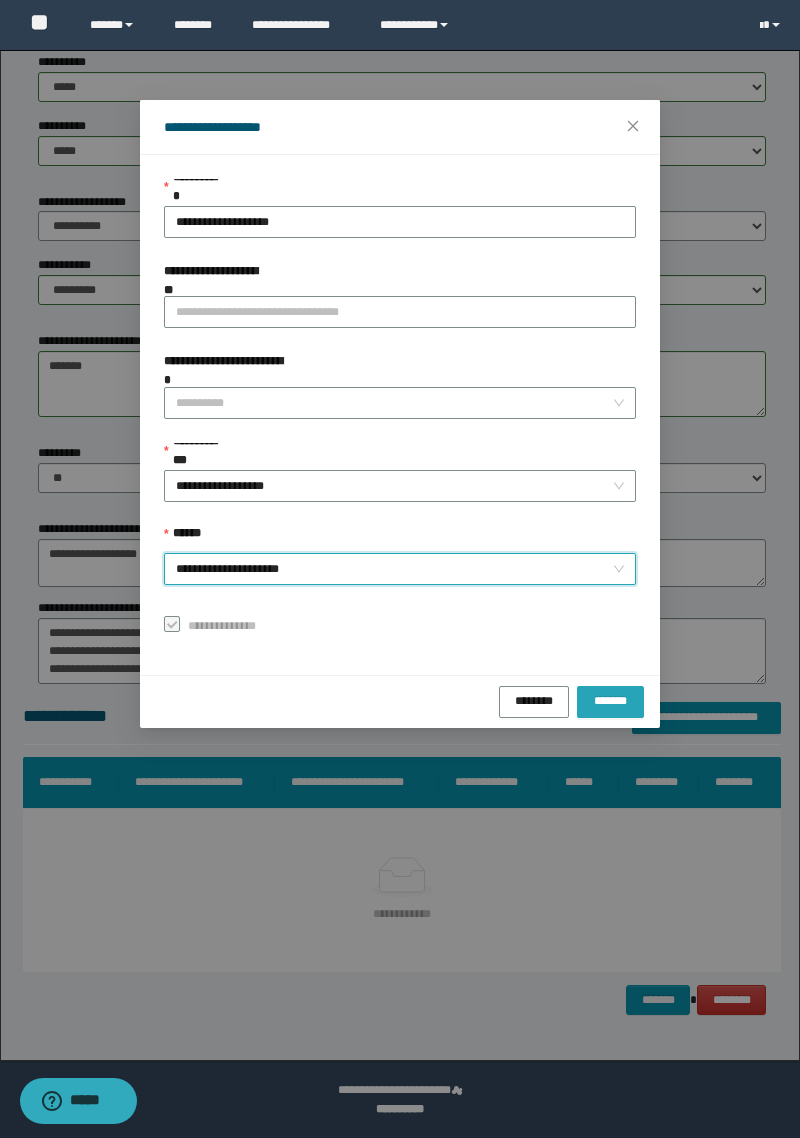 click on "*******" at bounding box center (610, 700) 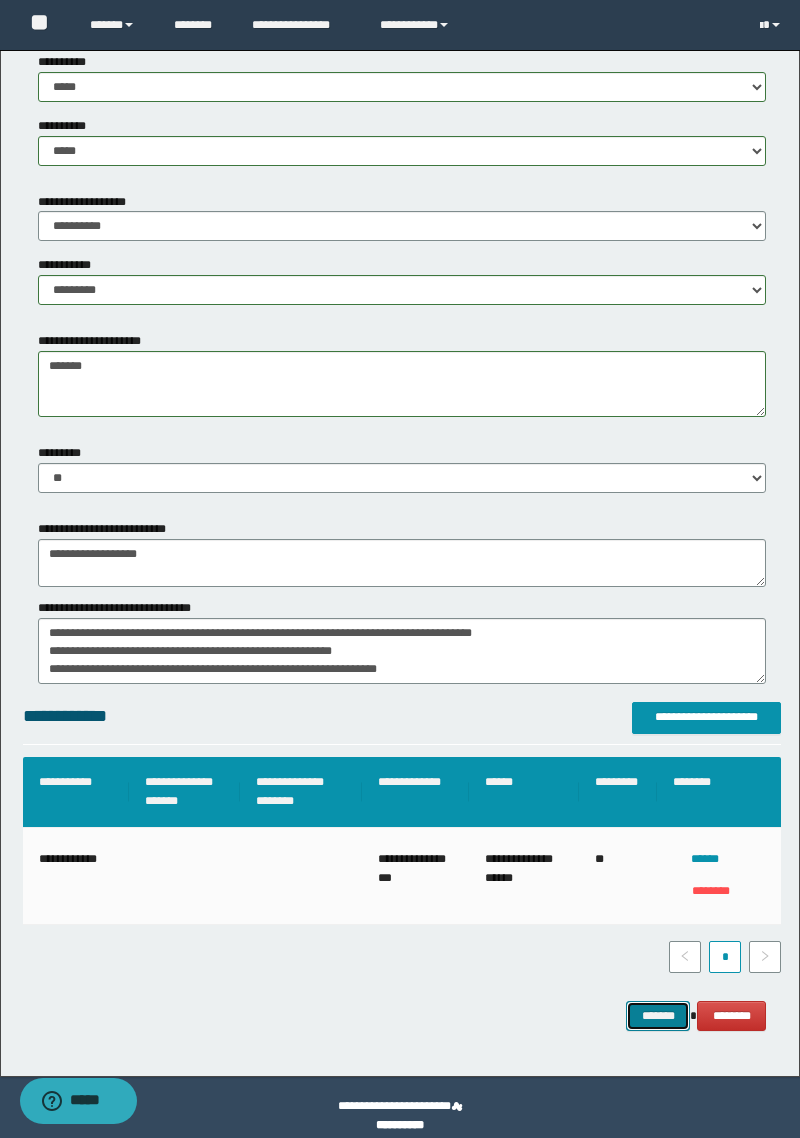 click on "*******" at bounding box center [658, 1016] 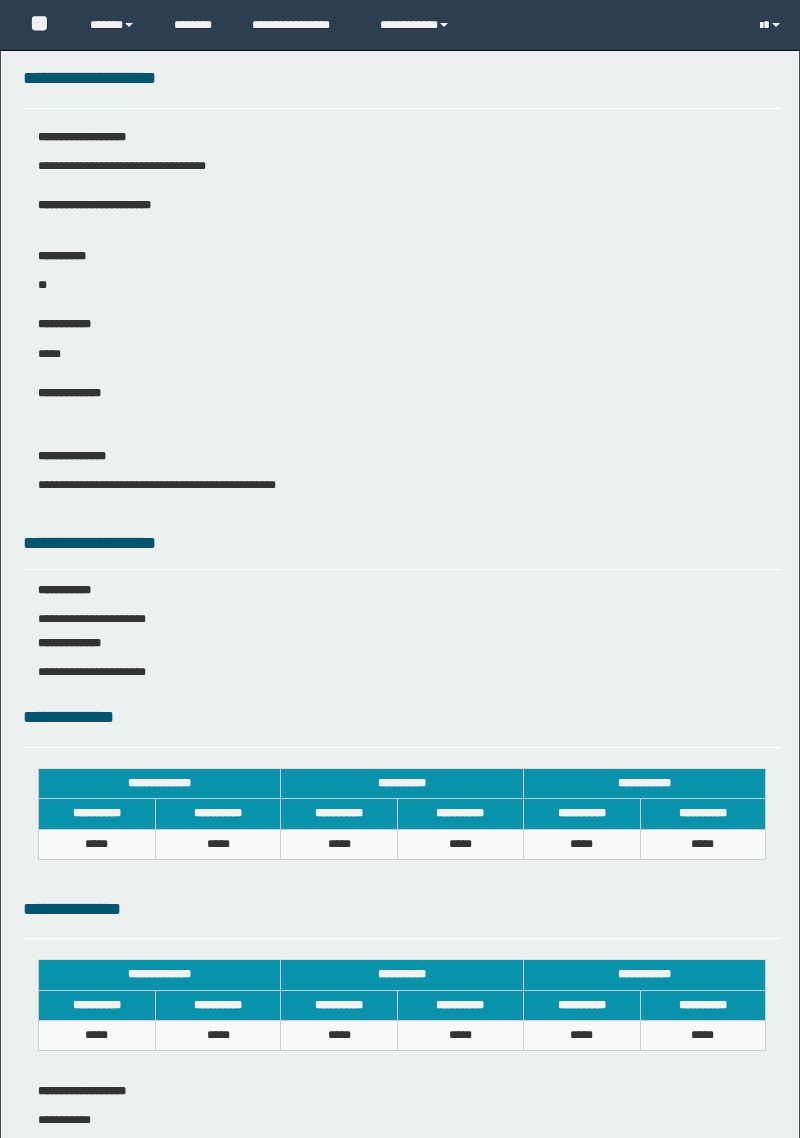 scroll, scrollTop: 1059, scrollLeft: 0, axis: vertical 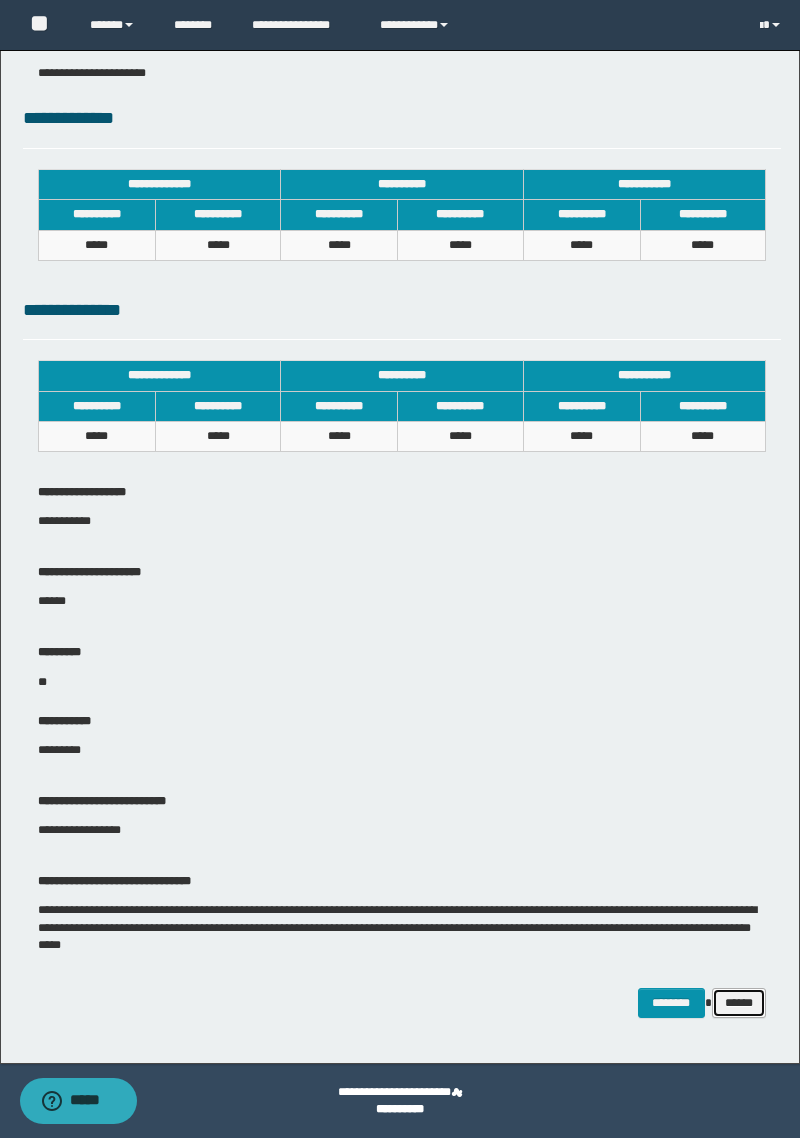 click on "******" at bounding box center [739, 1003] 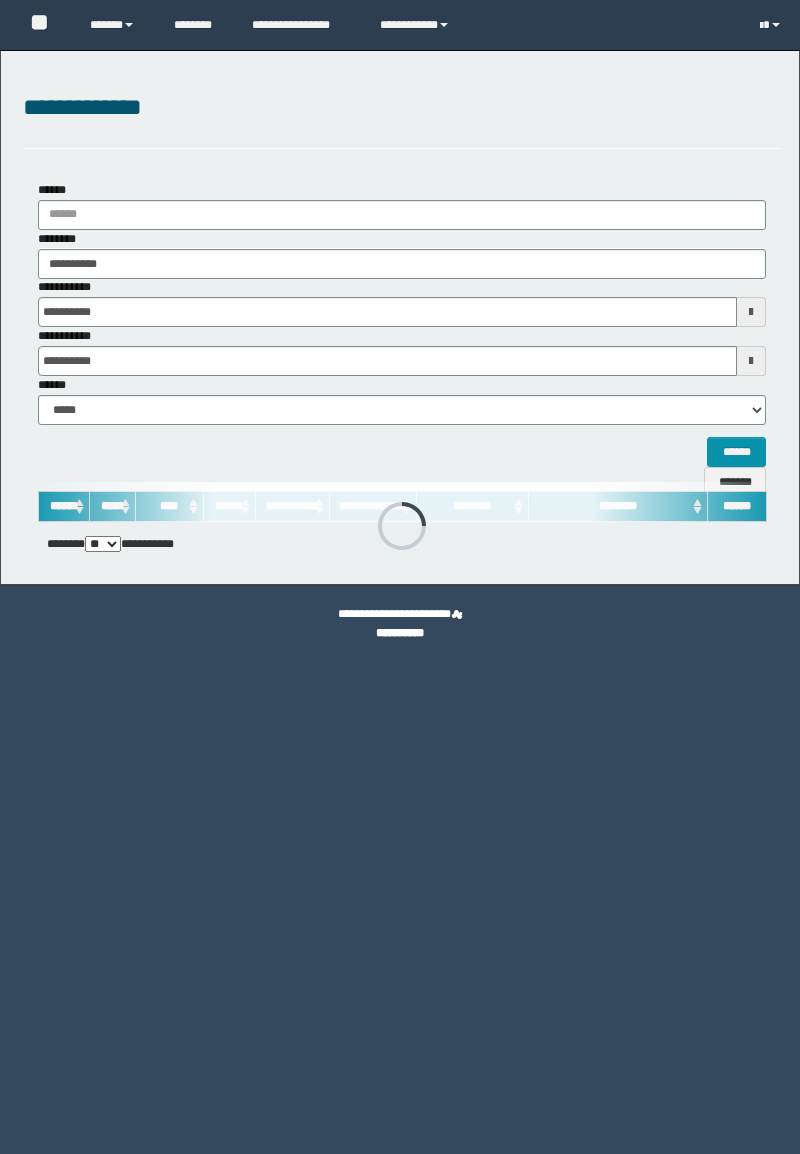 scroll, scrollTop: 0, scrollLeft: 0, axis: both 